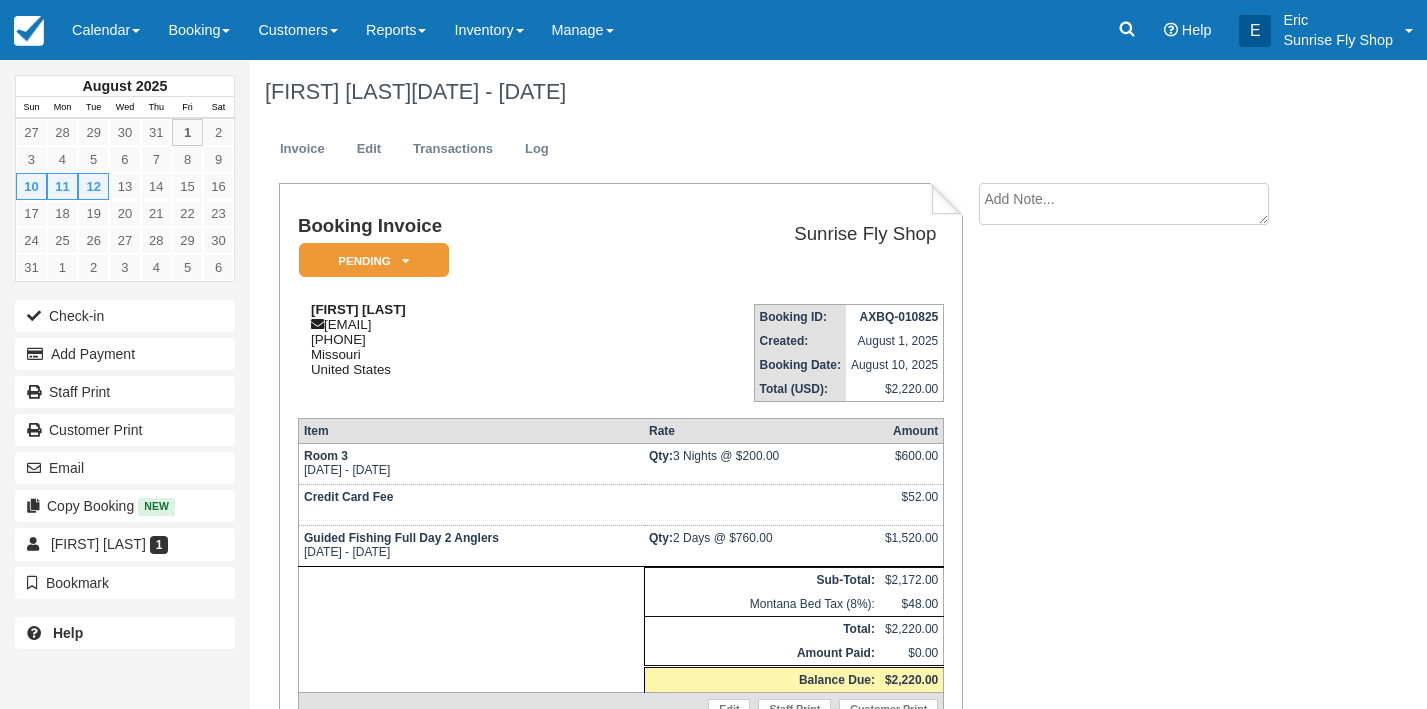 scroll, scrollTop: 0, scrollLeft: 0, axis: both 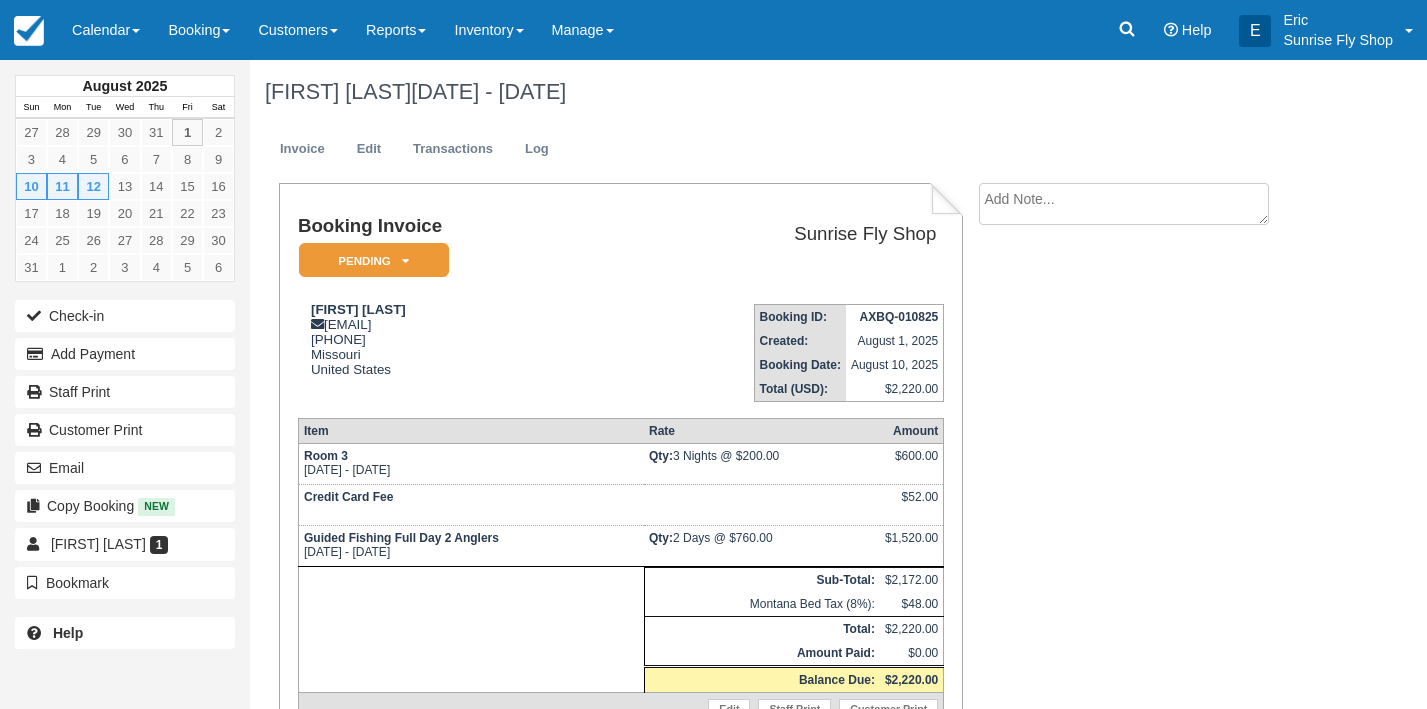 click on "Pending" at bounding box center (374, 260) 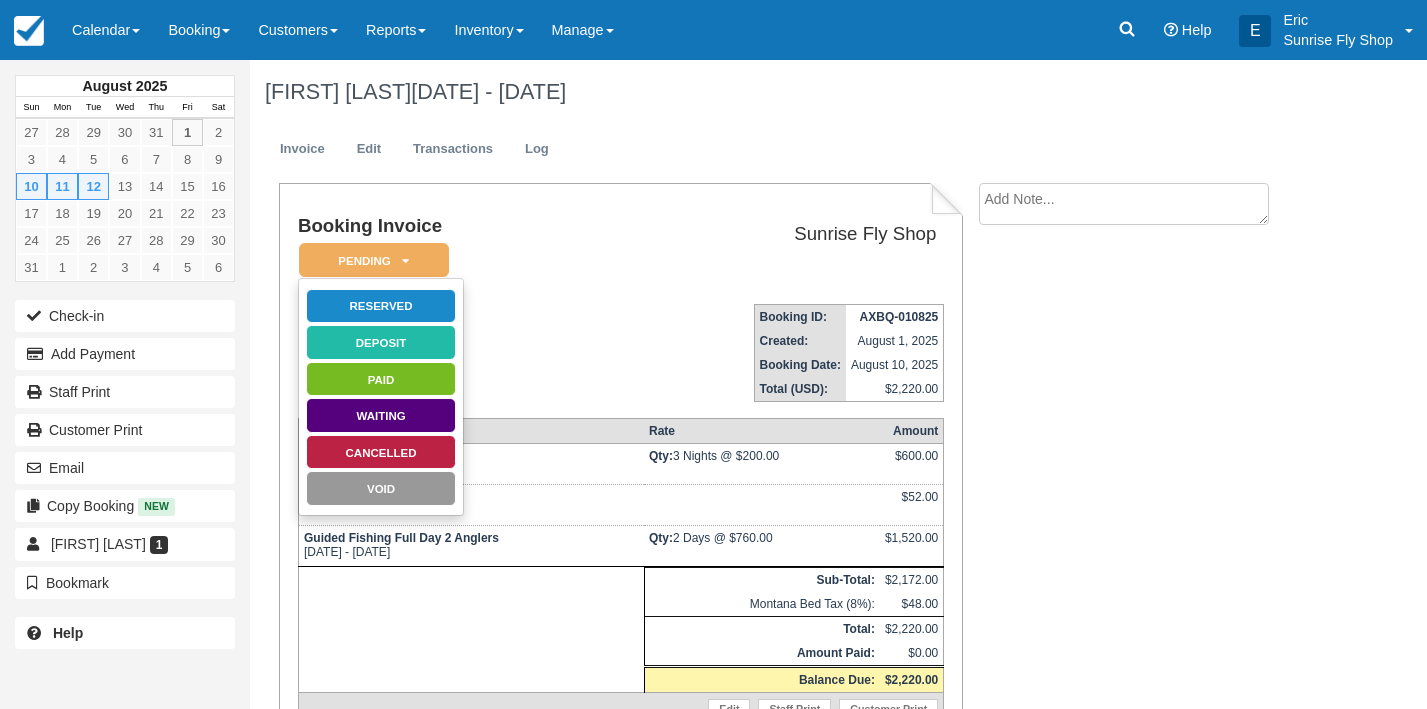 click on "Reserved" at bounding box center [381, 306] 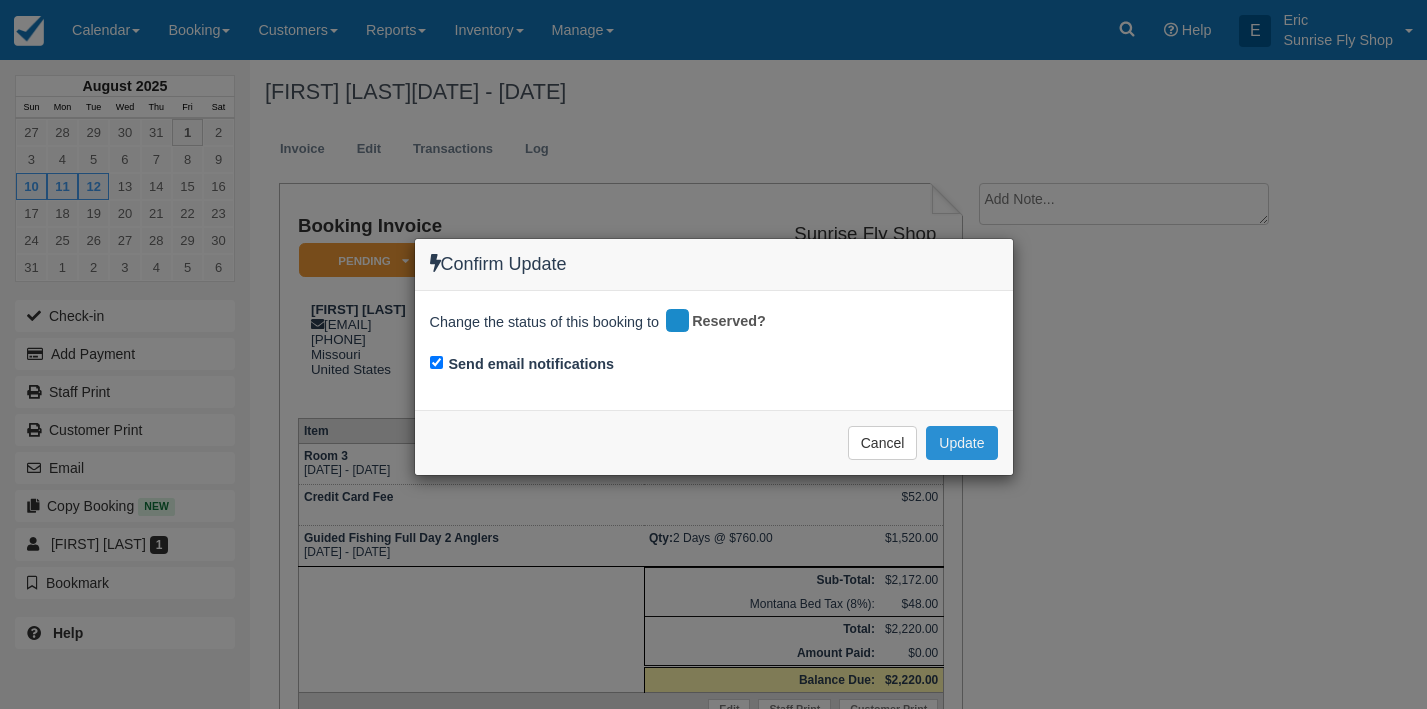 click on "Update" at bounding box center [961, 443] 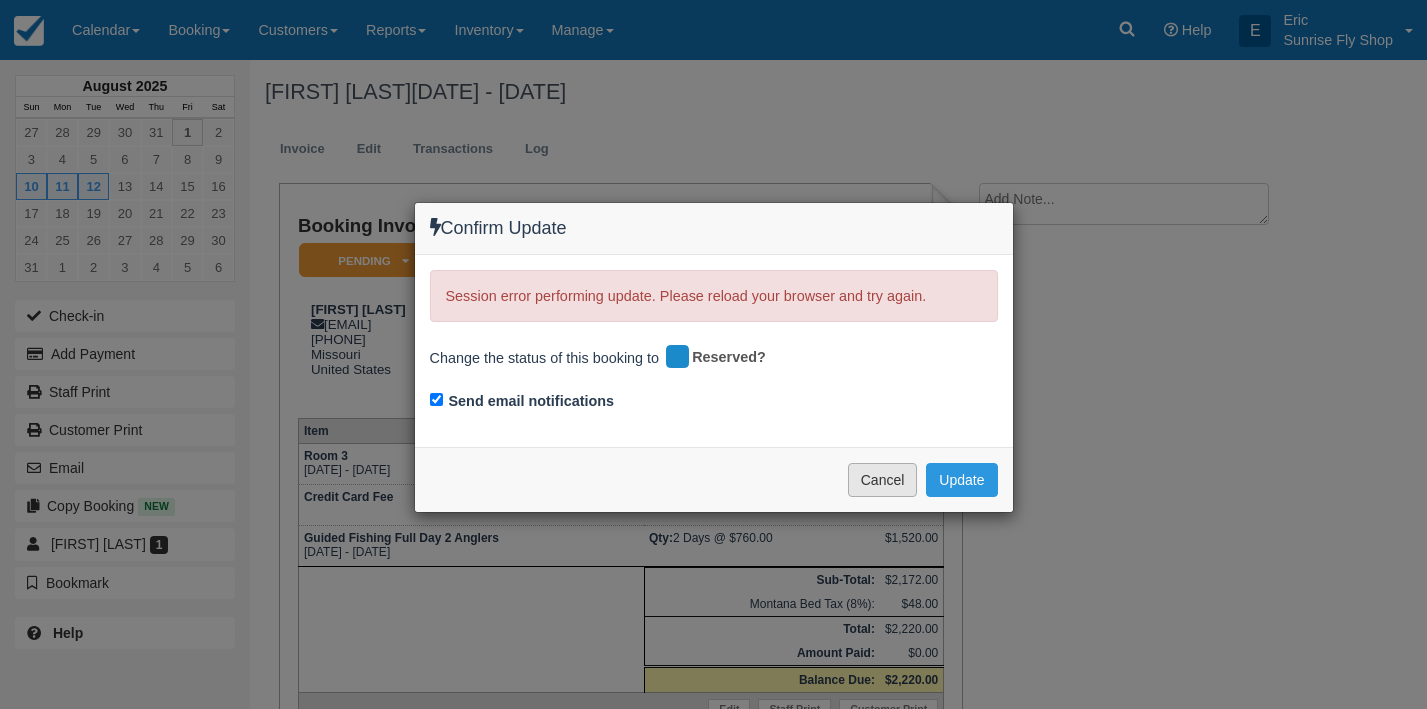 click on "Cancel" at bounding box center [883, 480] 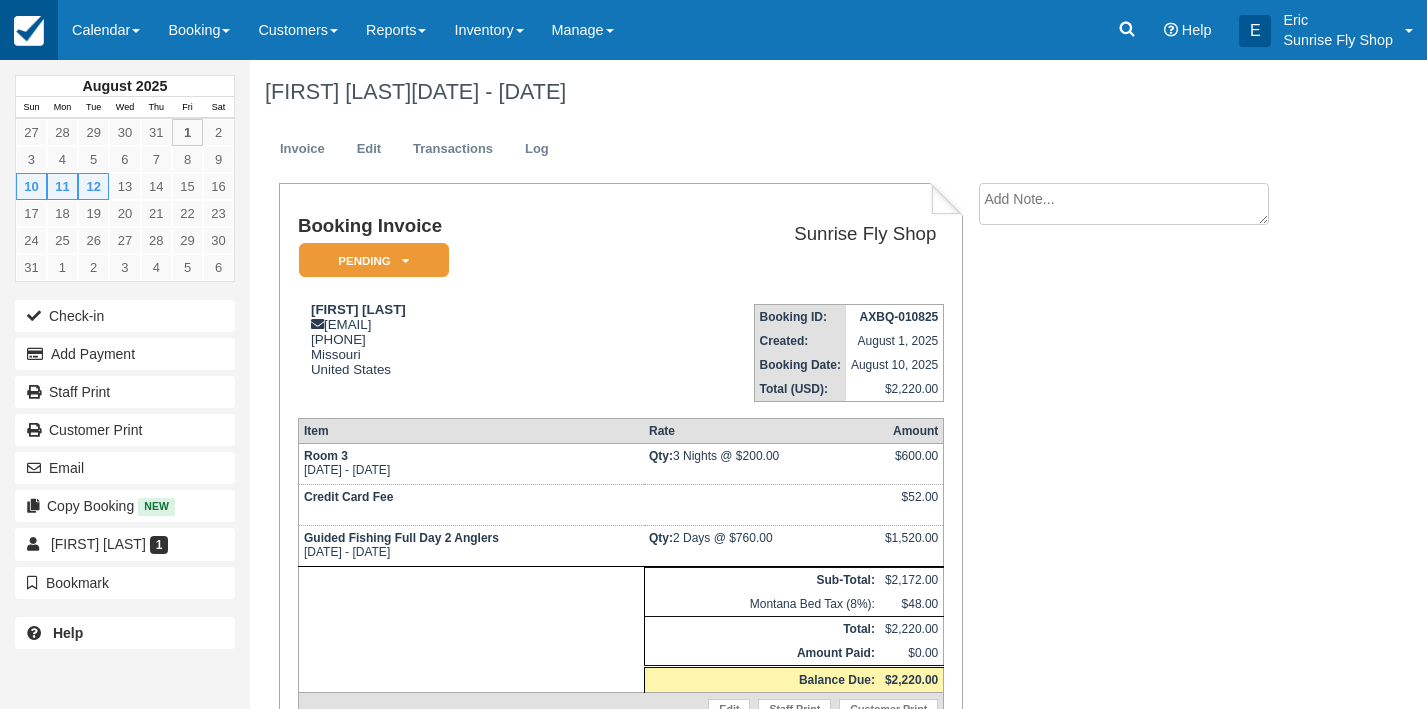 click at bounding box center [29, 31] 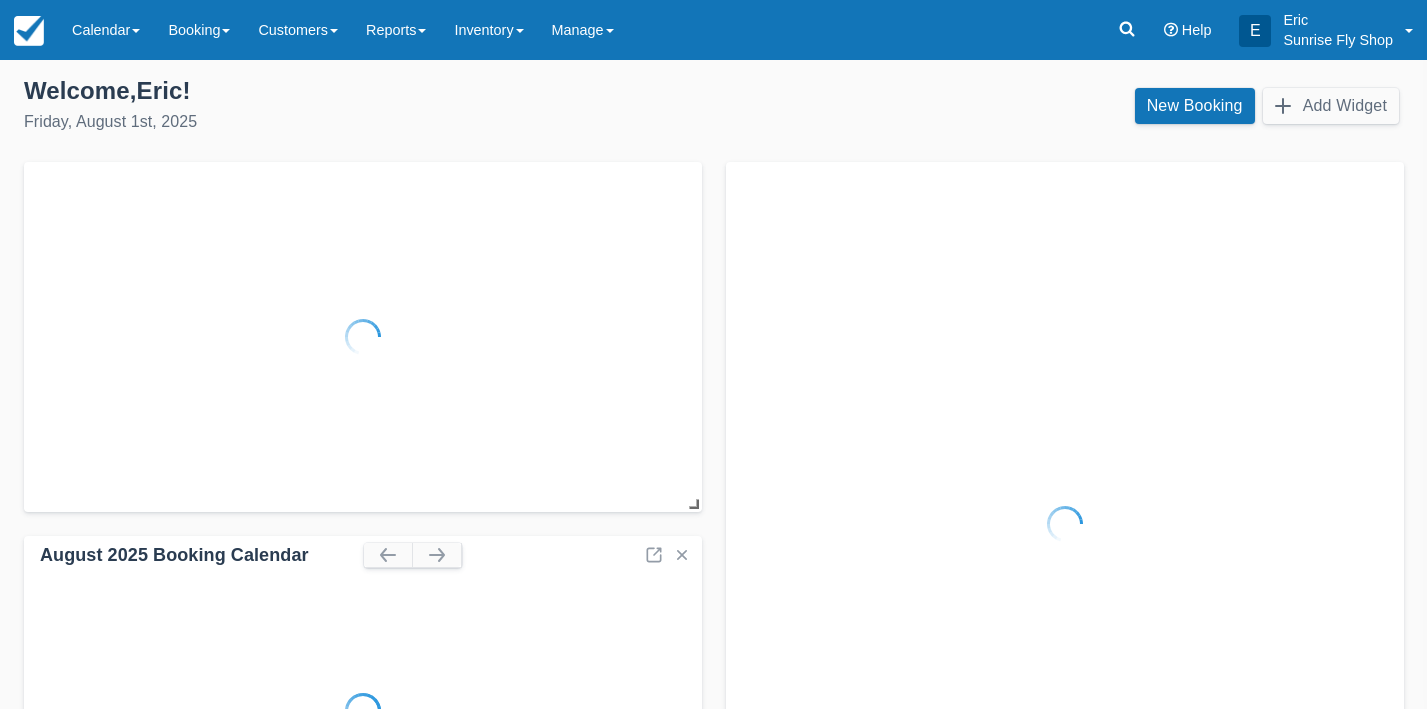 scroll, scrollTop: 0, scrollLeft: 0, axis: both 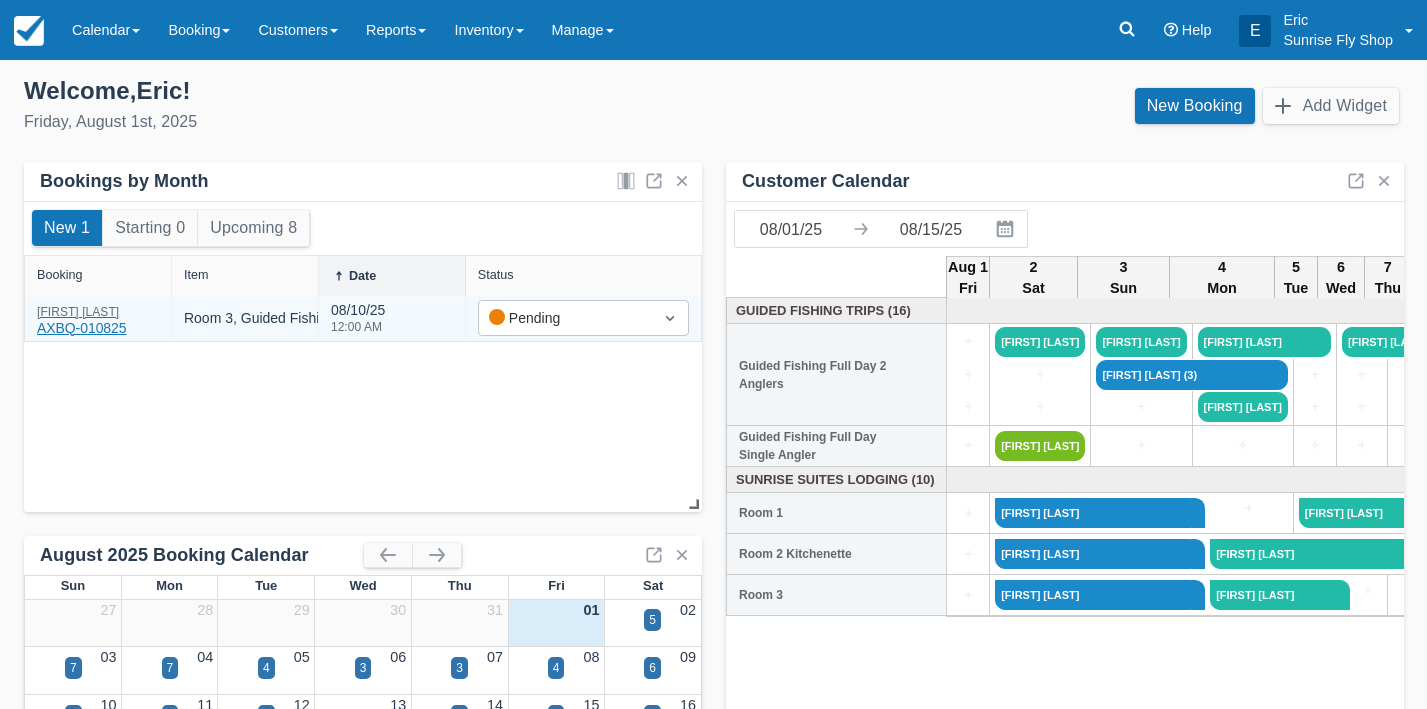 click on "[FIRST]   [LAST]" at bounding box center (82, 312) 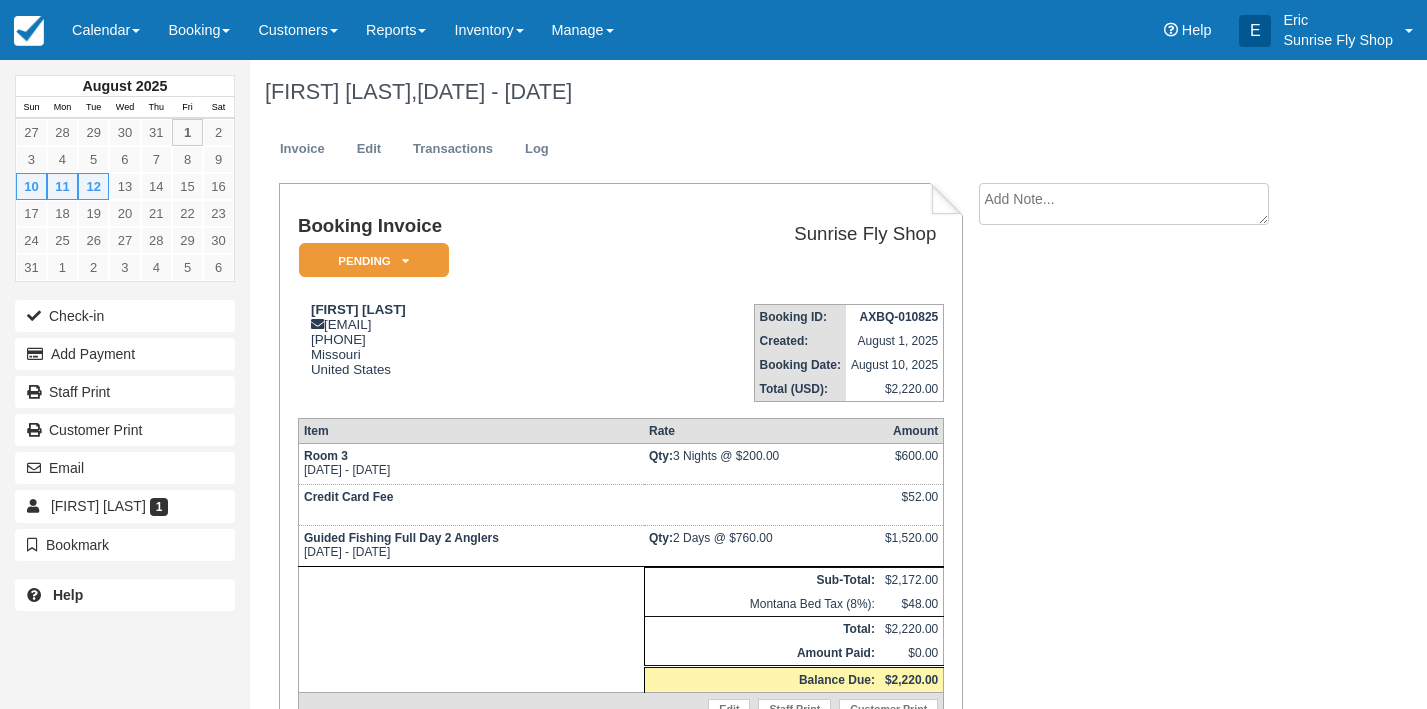 scroll, scrollTop: 0, scrollLeft: 0, axis: both 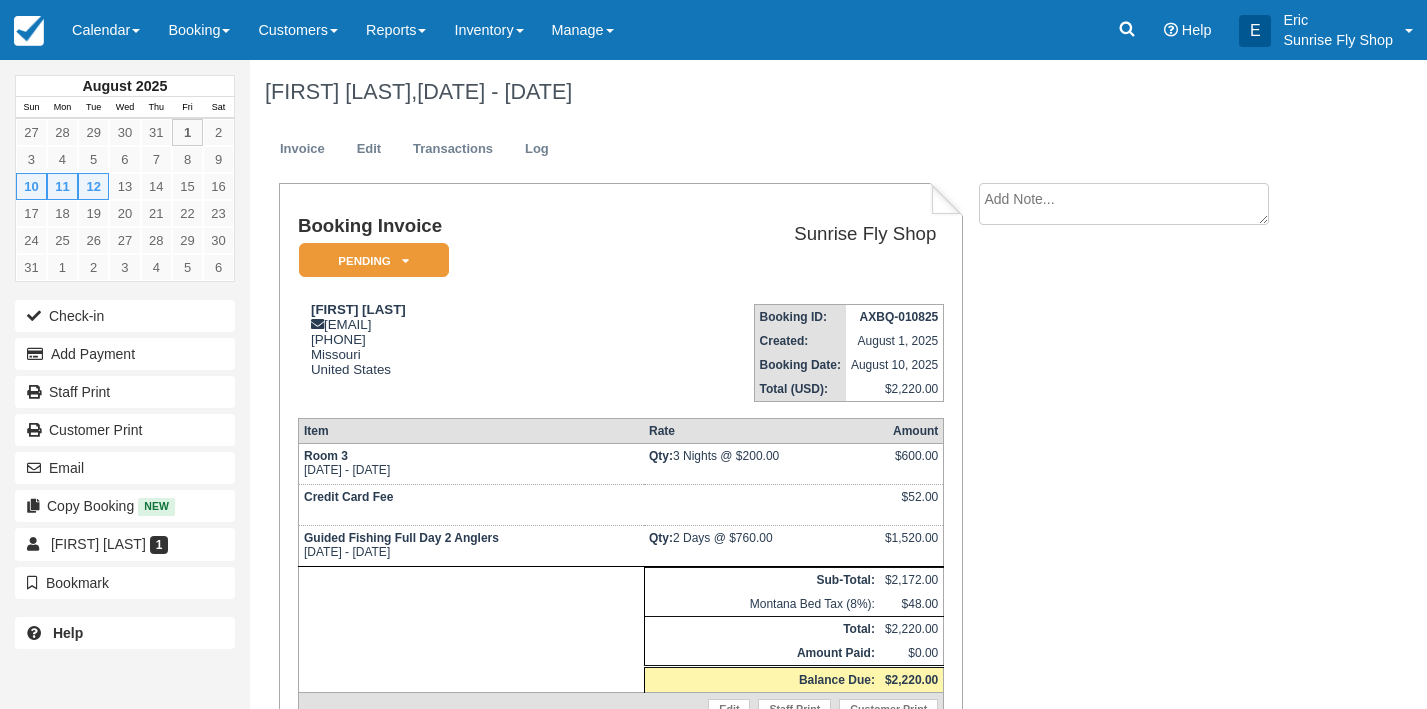 click on "Pending" at bounding box center (374, 260) 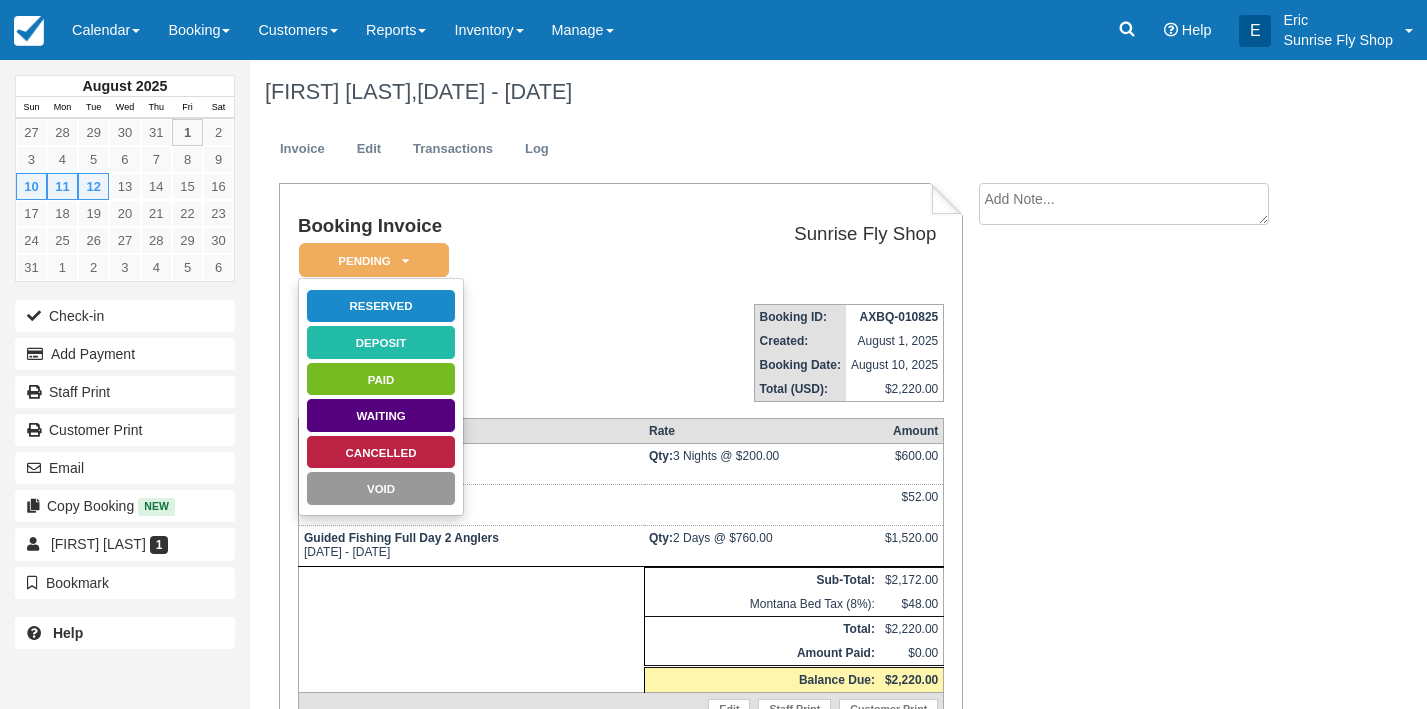 click on "Reserved" at bounding box center (381, 306) 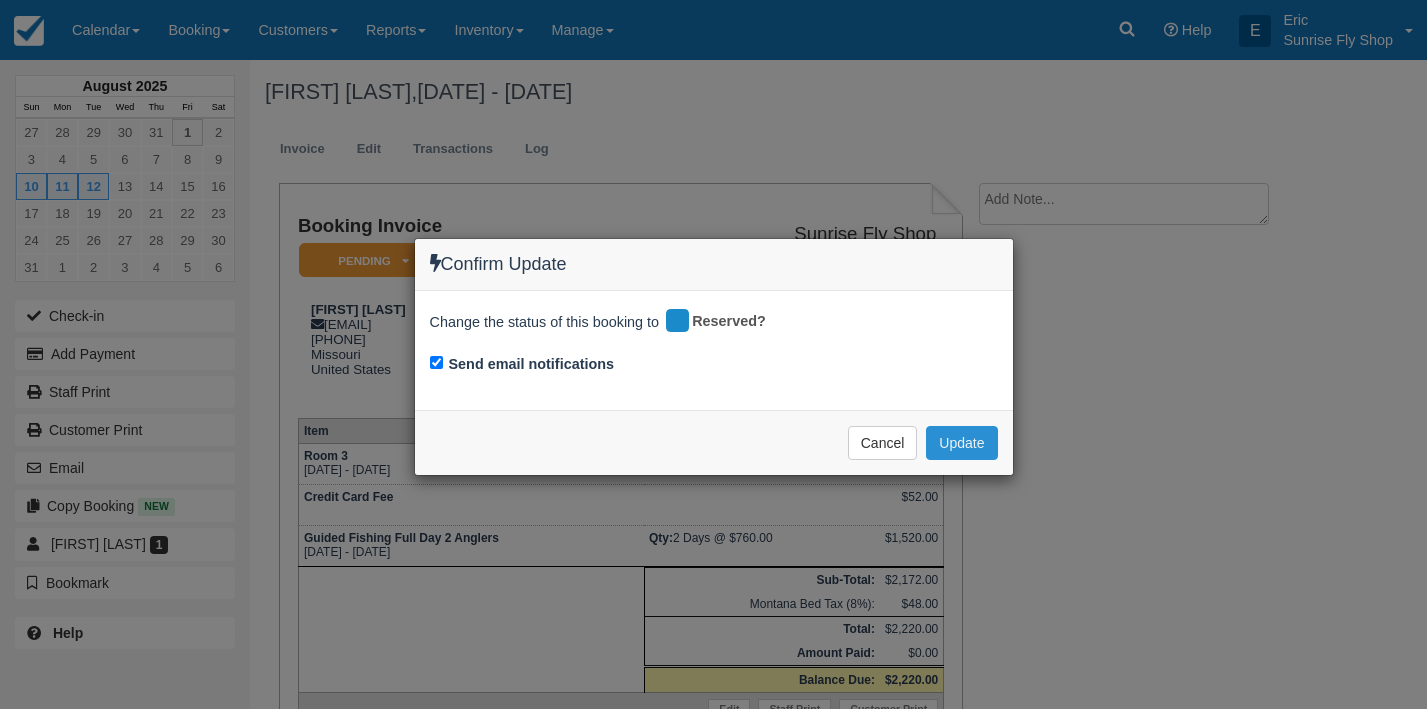 click on "Update" at bounding box center (961, 443) 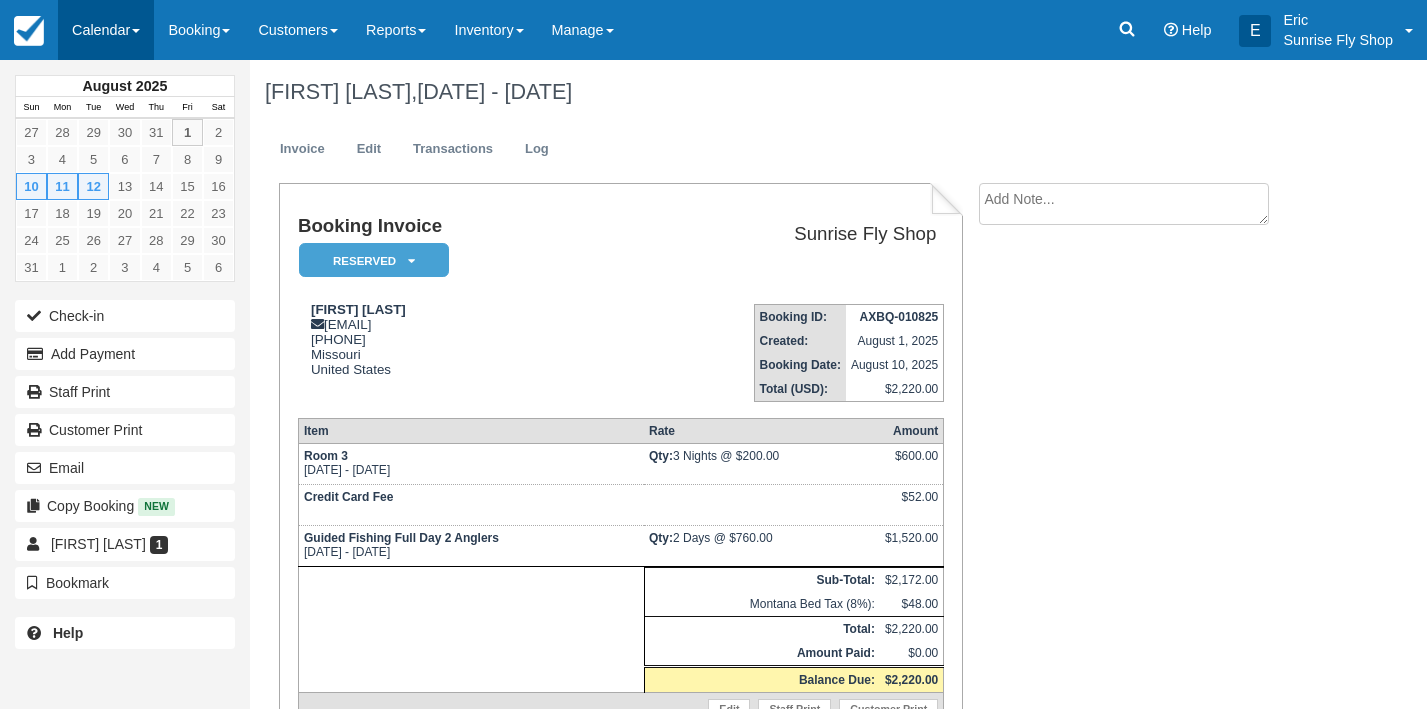 click on "Calendar" at bounding box center [106, 30] 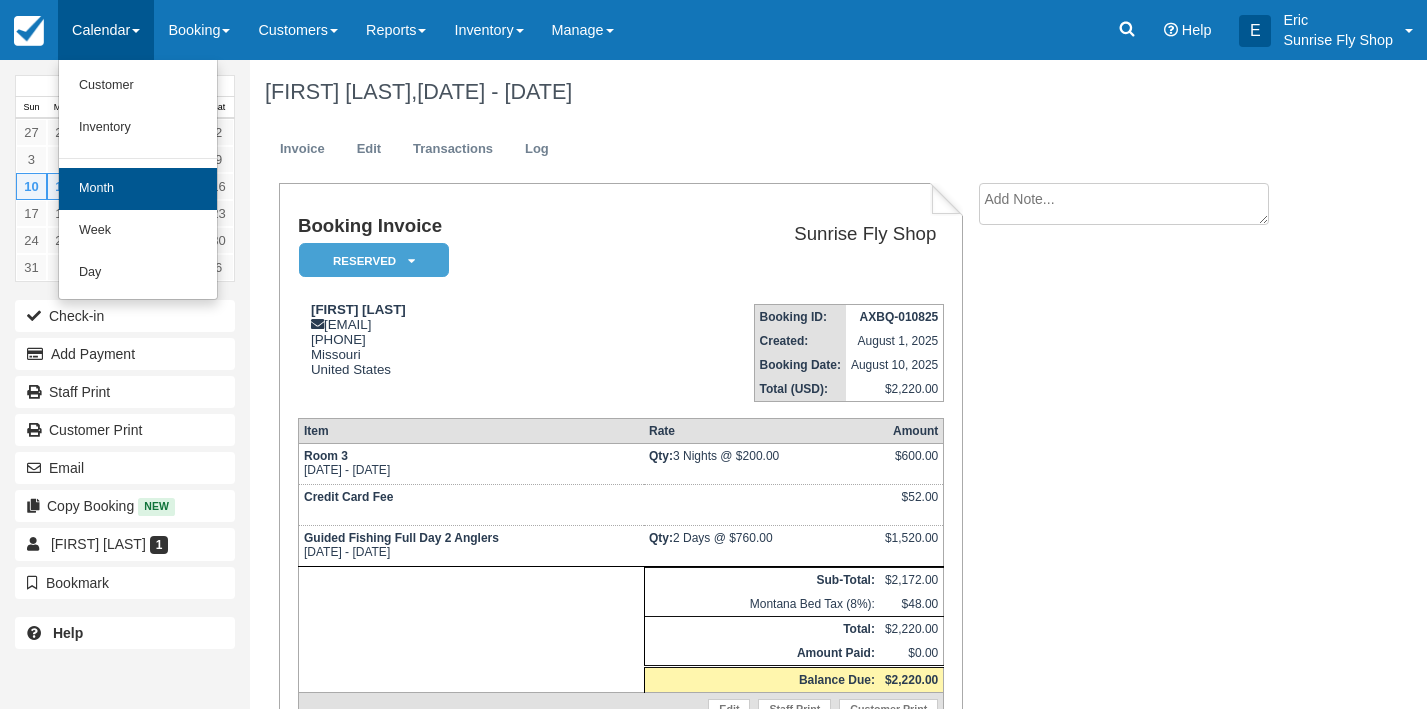 click on "Month" at bounding box center (138, 189) 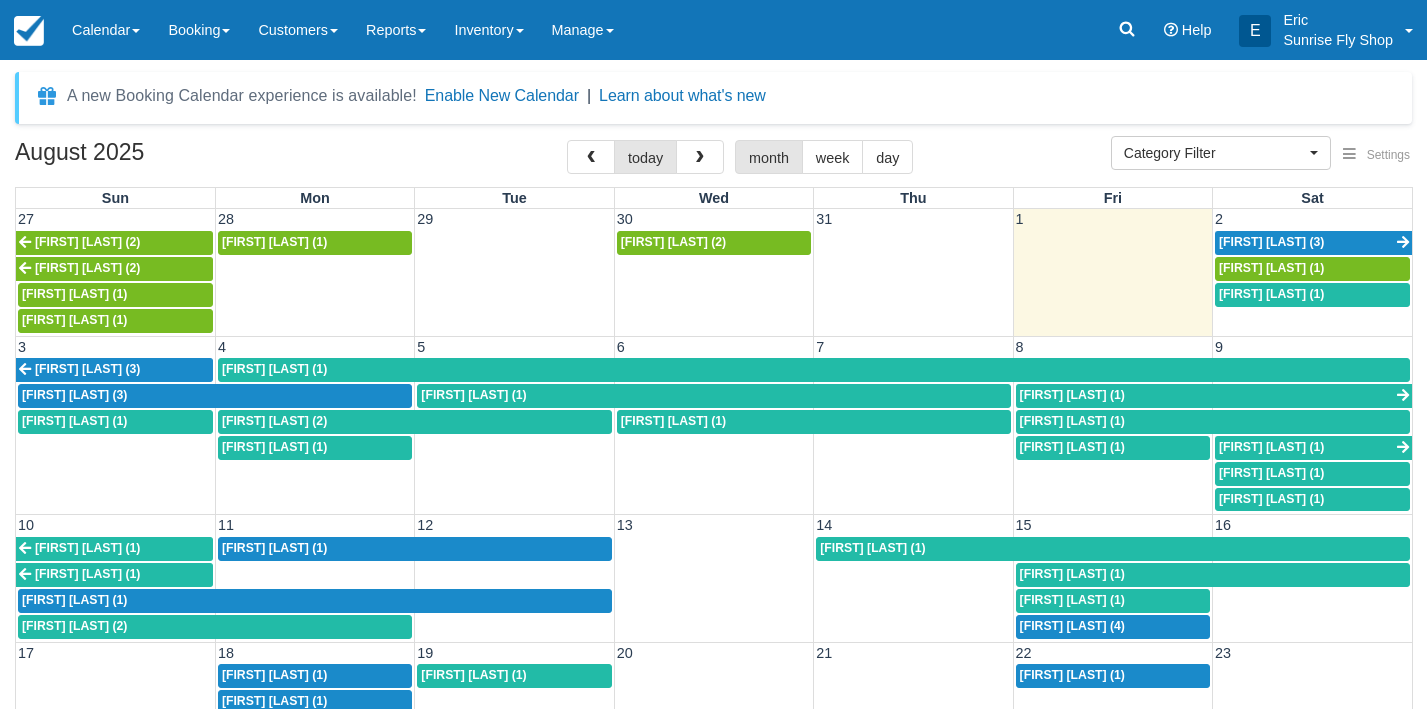 scroll, scrollTop: 0, scrollLeft: 0, axis: both 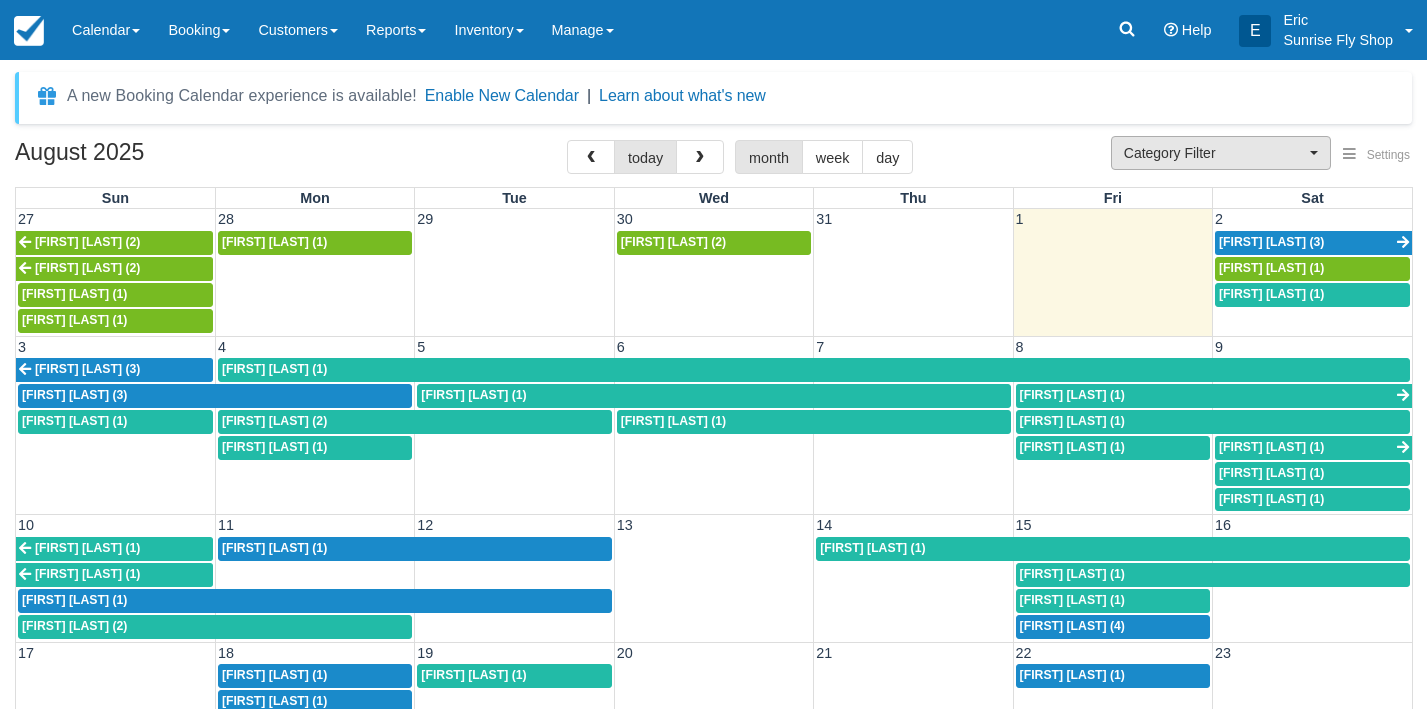 click on "Category Filter" at bounding box center (1214, 153) 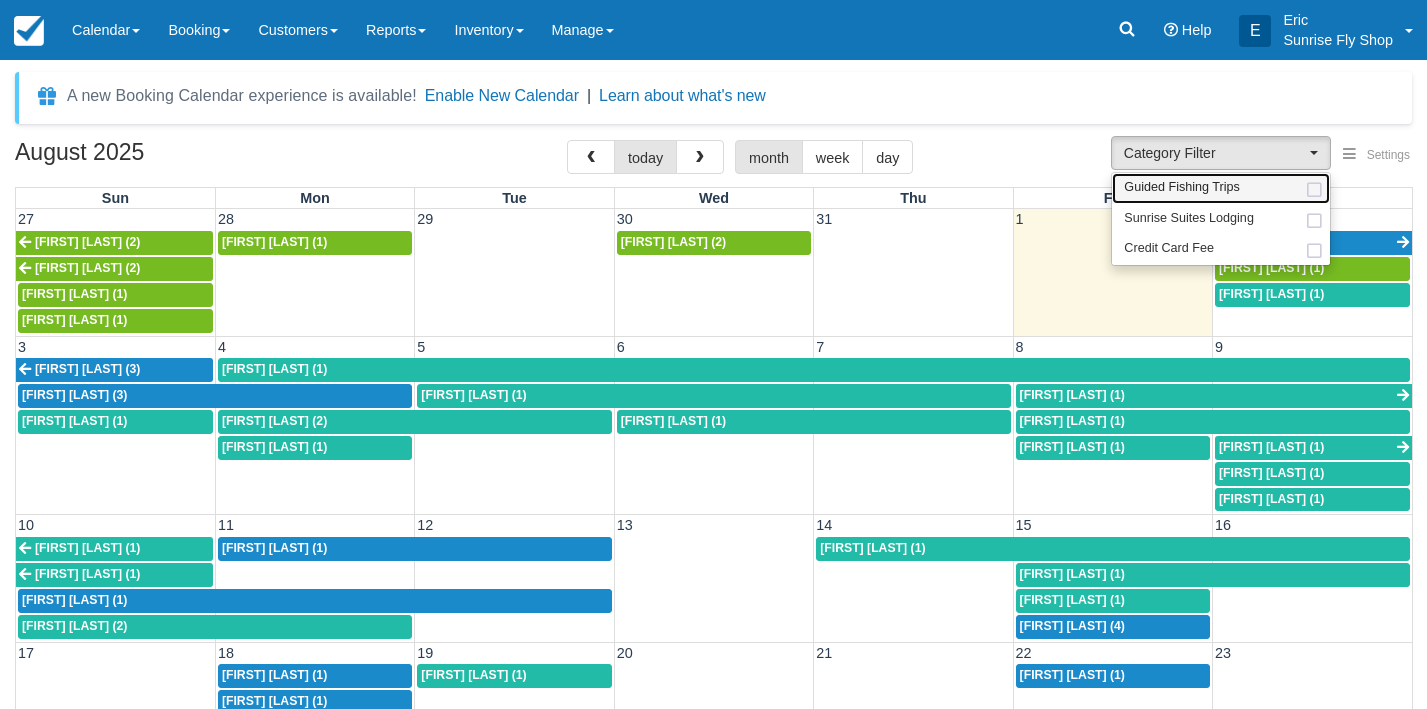 click on "Guided Fishing Trips" at bounding box center (1182, 188) 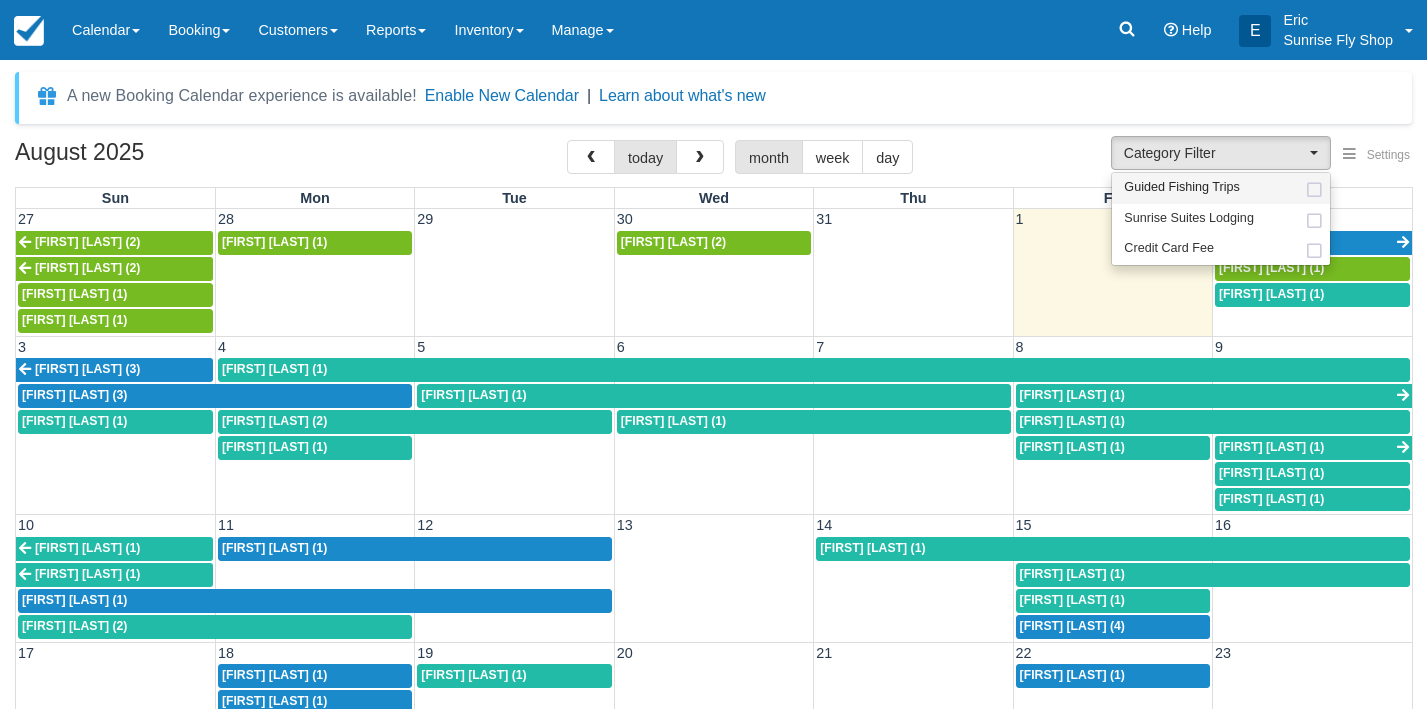 select on "2" 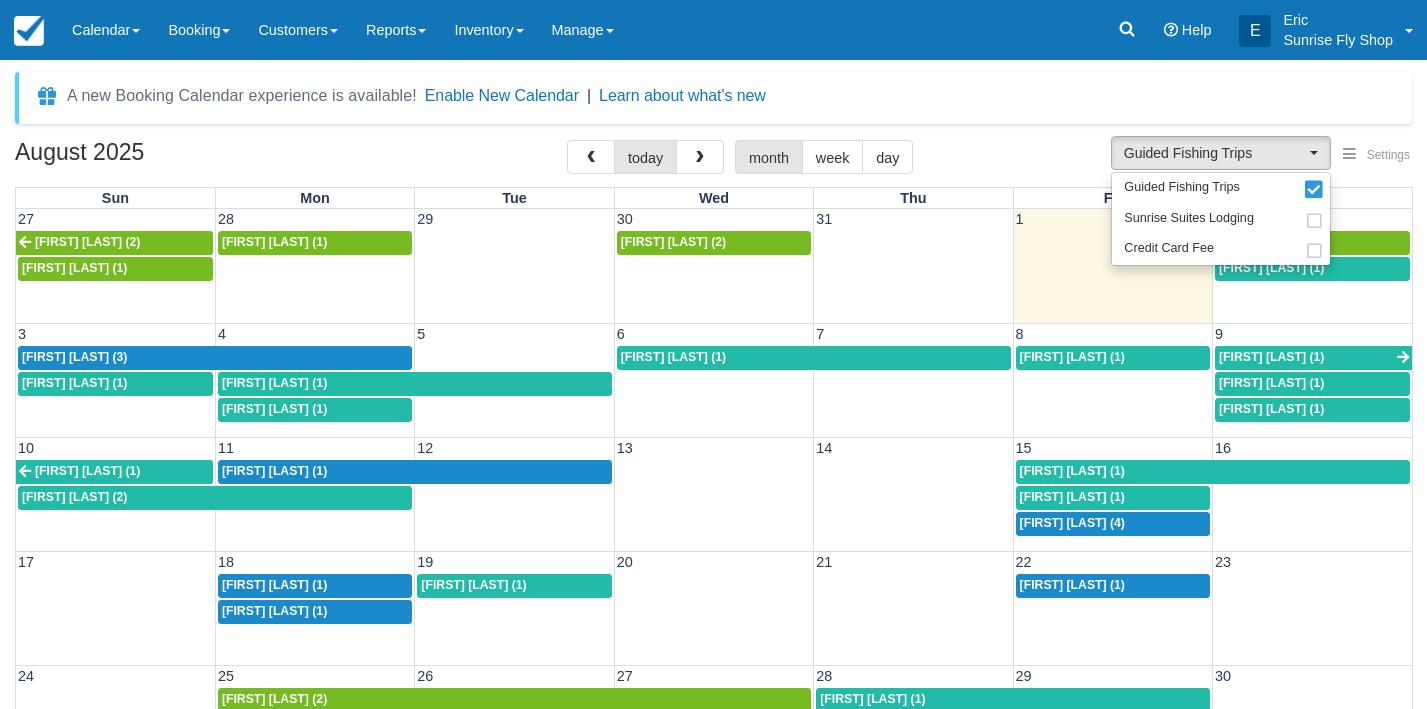 click on "George Nichols (1)" at bounding box center [274, 471] 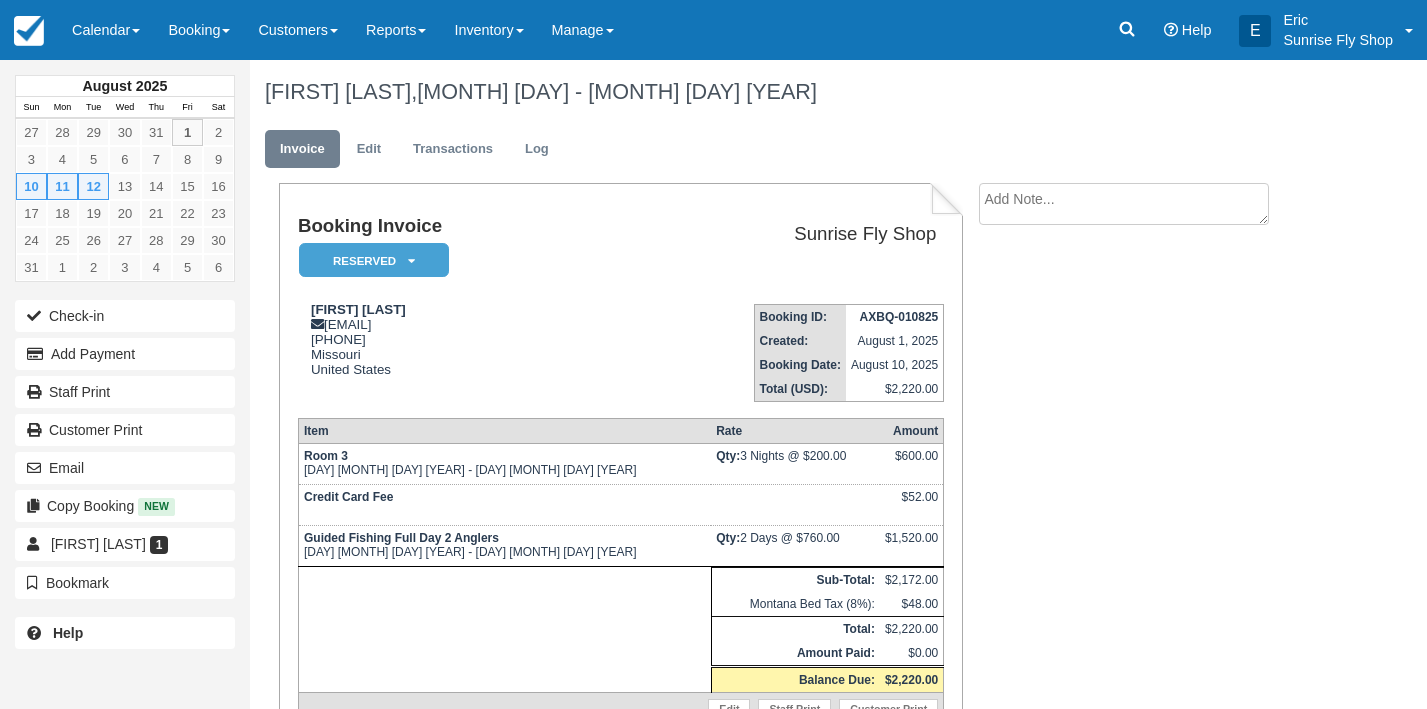 scroll, scrollTop: 0, scrollLeft: 0, axis: both 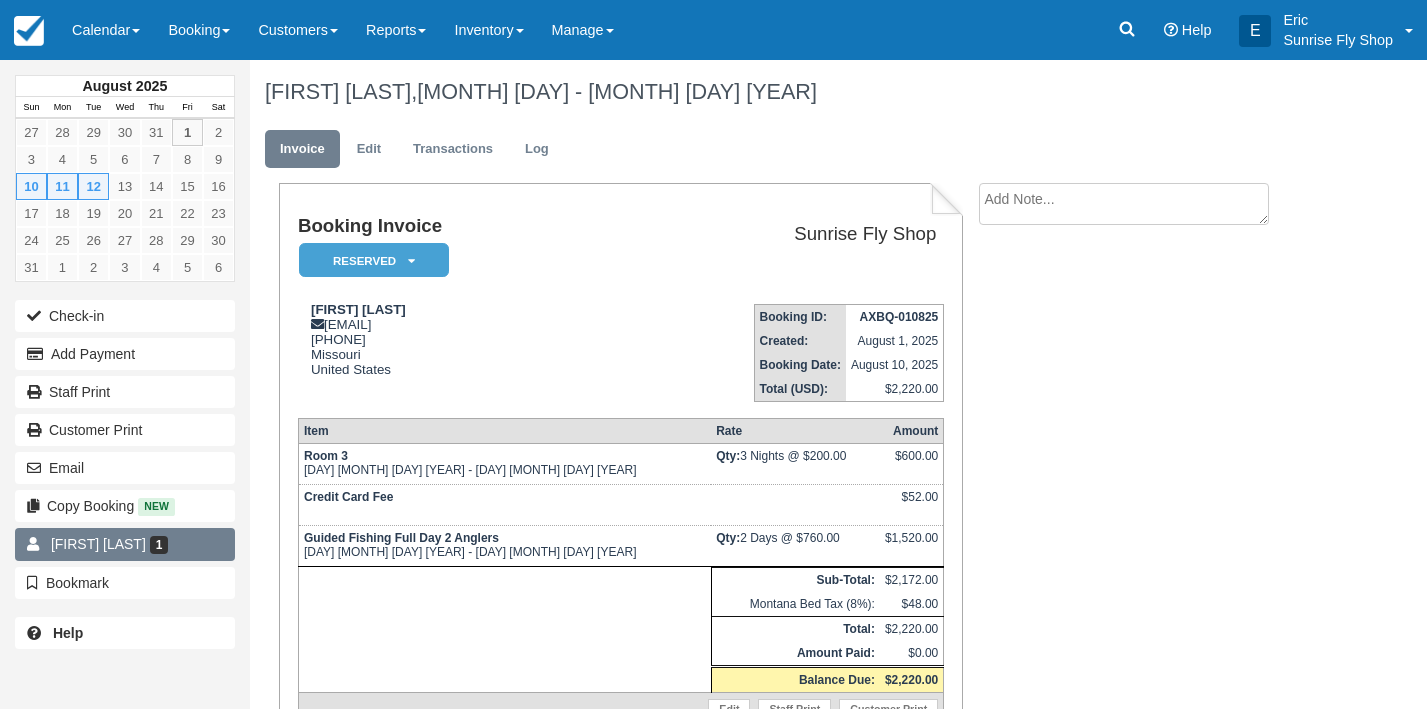 click on "[FIRST] [LAST]" at bounding box center (98, 544) 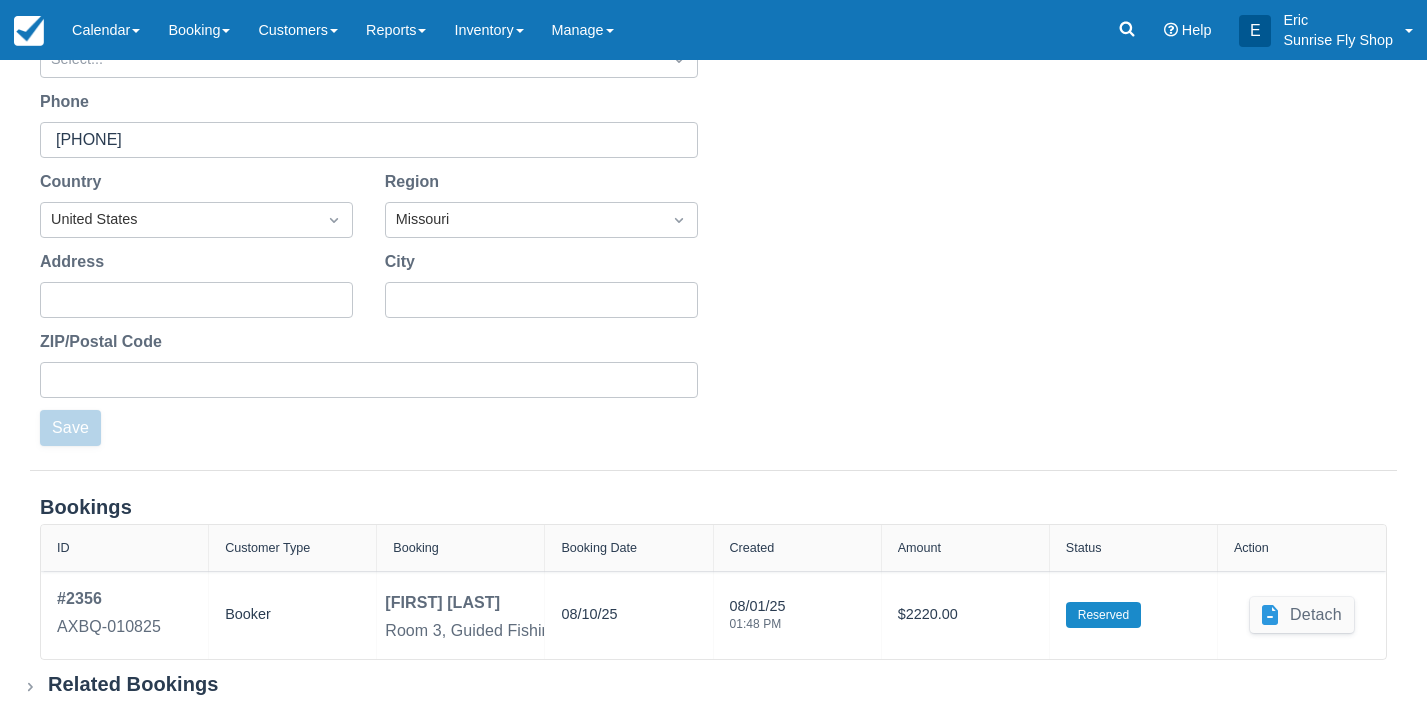 scroll, scrollTop: 423, scrollLeft: 0, axis: vertical 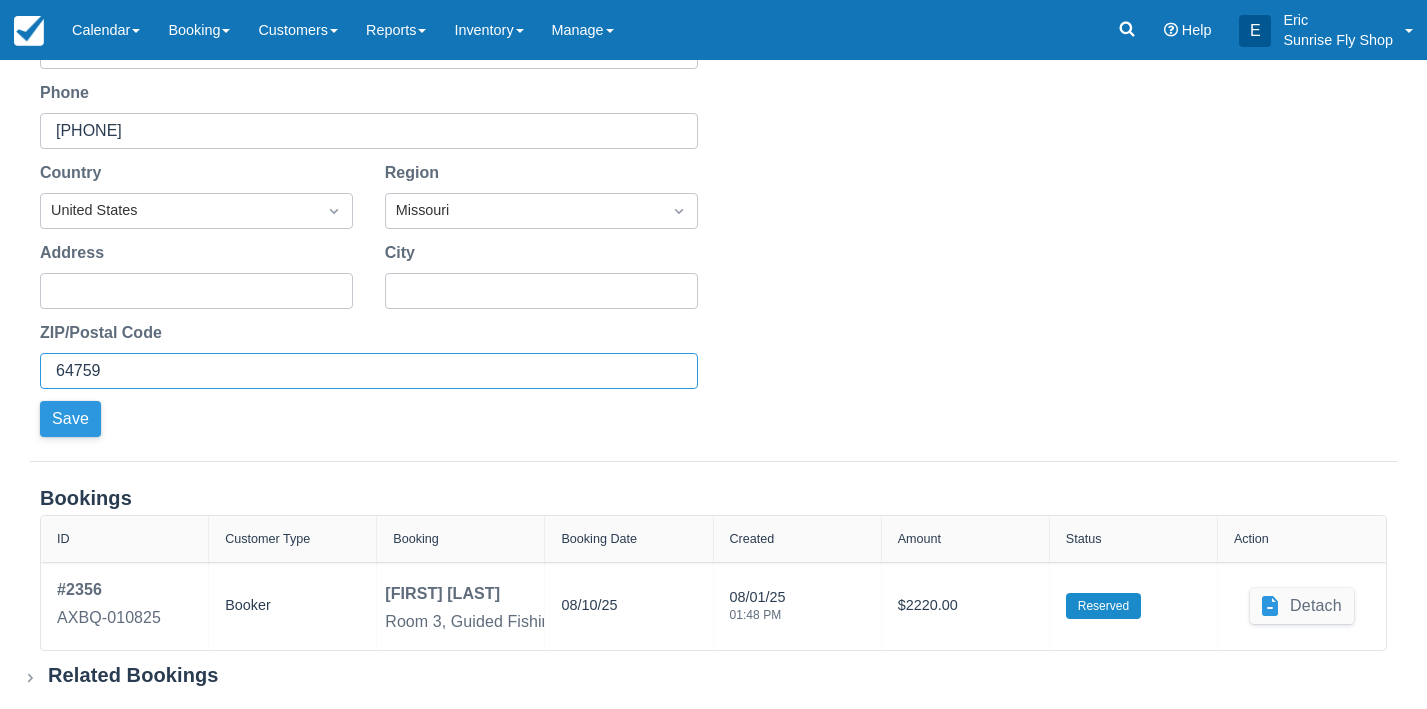 type on "64759" 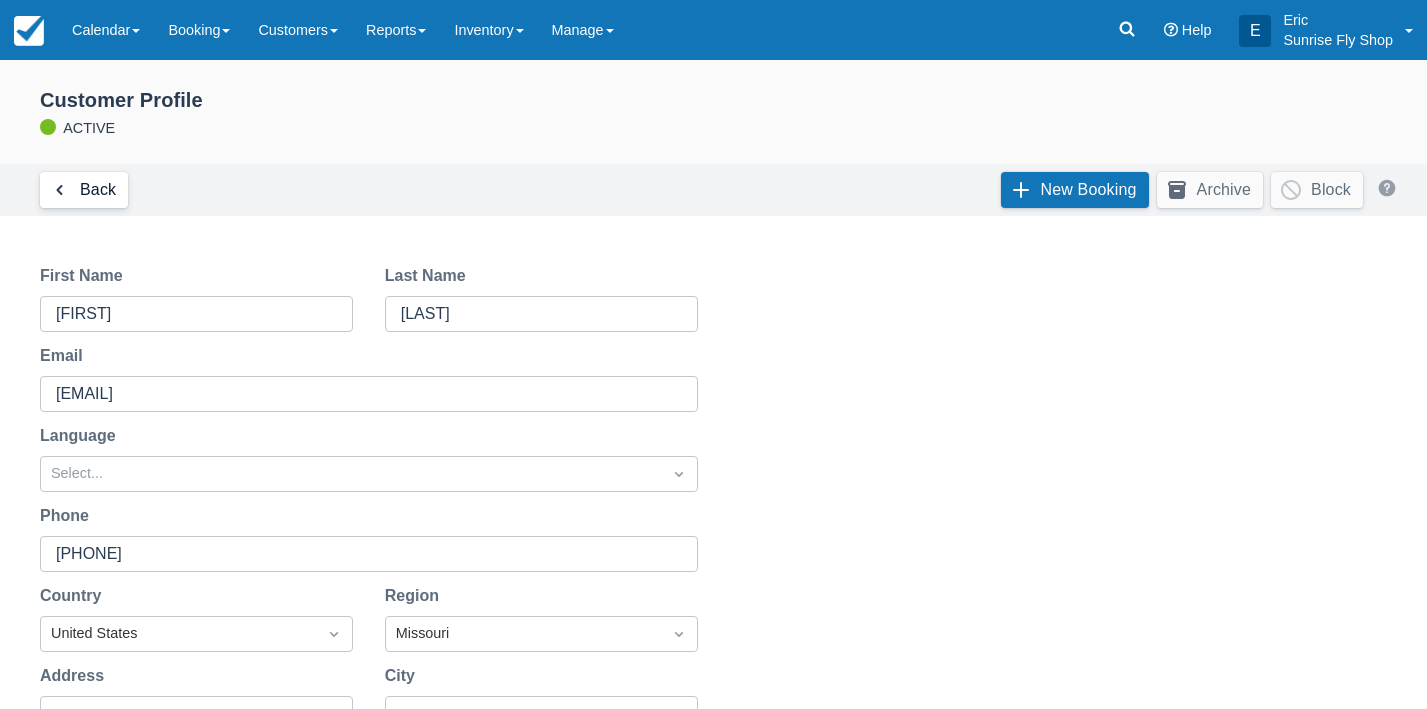scroll, scrollTop: 0, scrollLeft: 0, axis: both 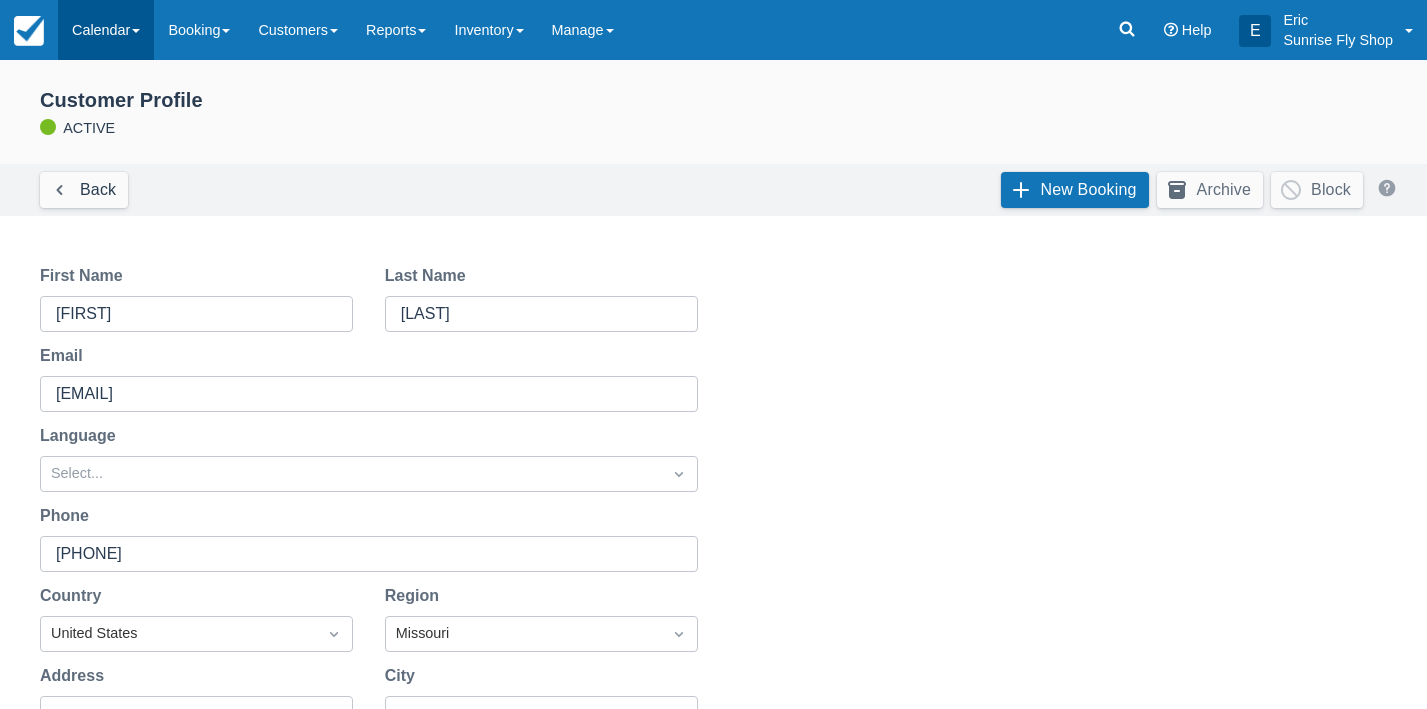 click on "Calendar" at bounding box center [106, 30] 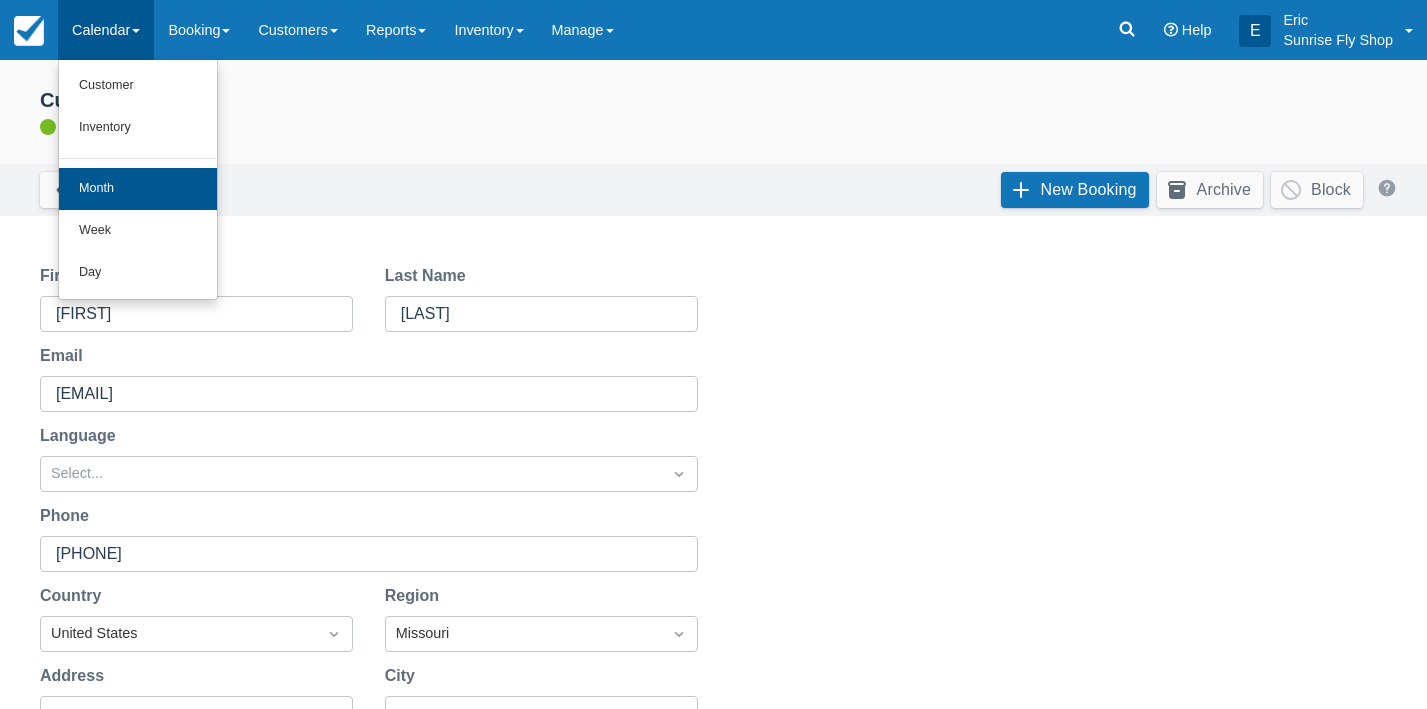 click on "Month" at bounding box center (138, 189) 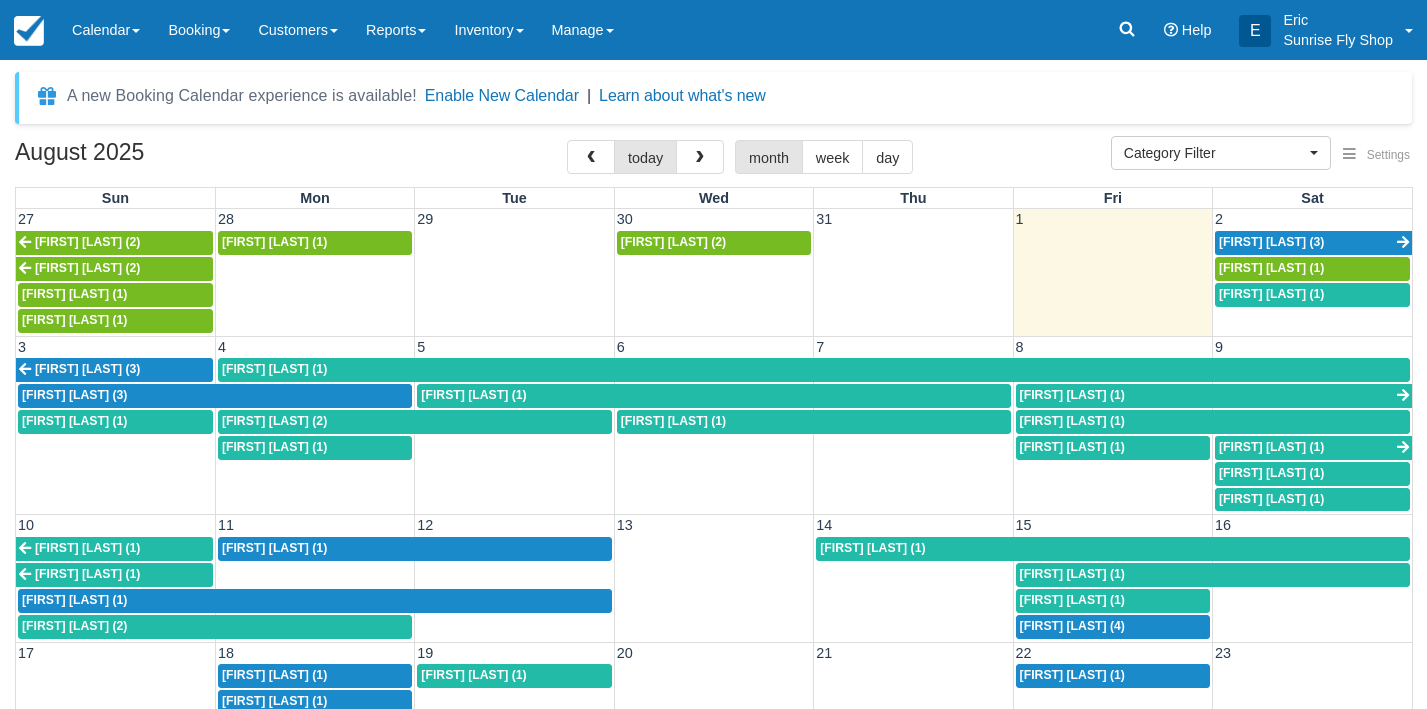 select 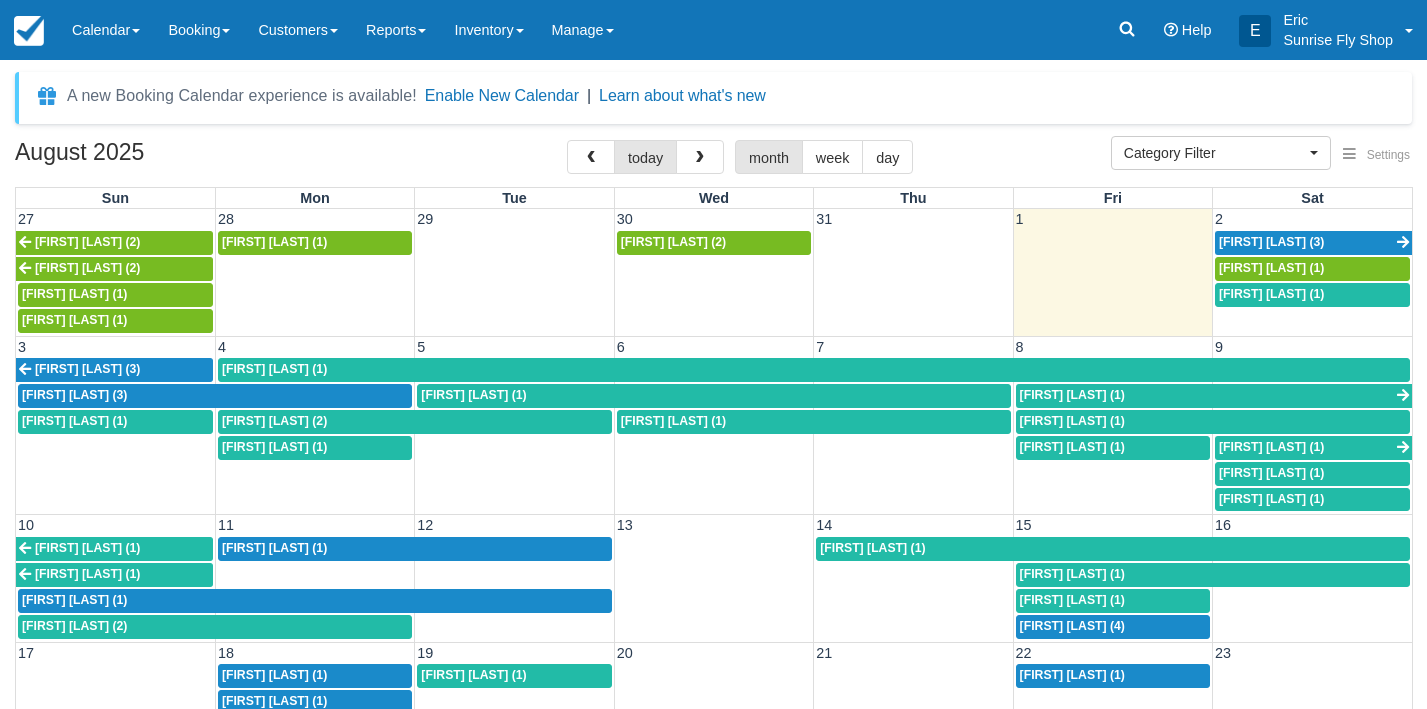 click on "George Nichols (1)" at bounding box center (274, 548) 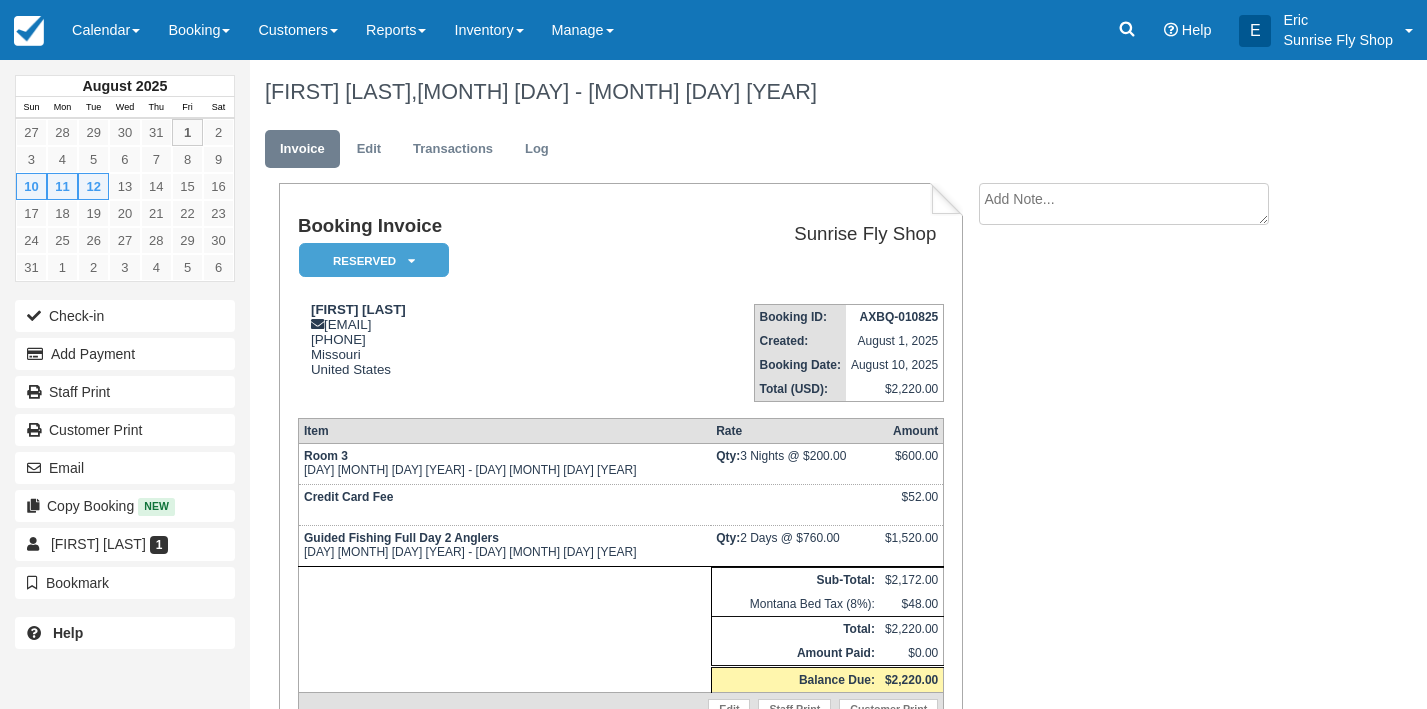 scroll, scrollTop: 0, scrollLeft: 0, axis: both 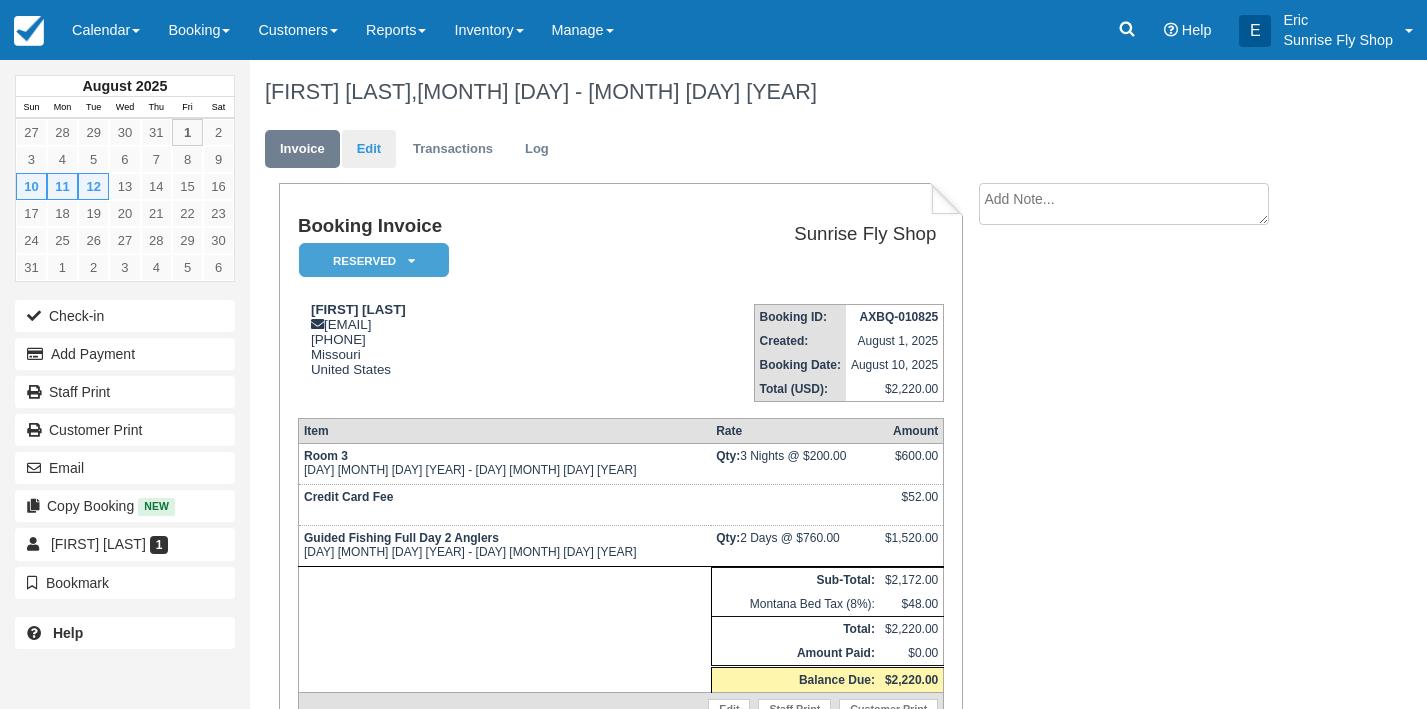click on "Edit" at bounding box center [369, 149] 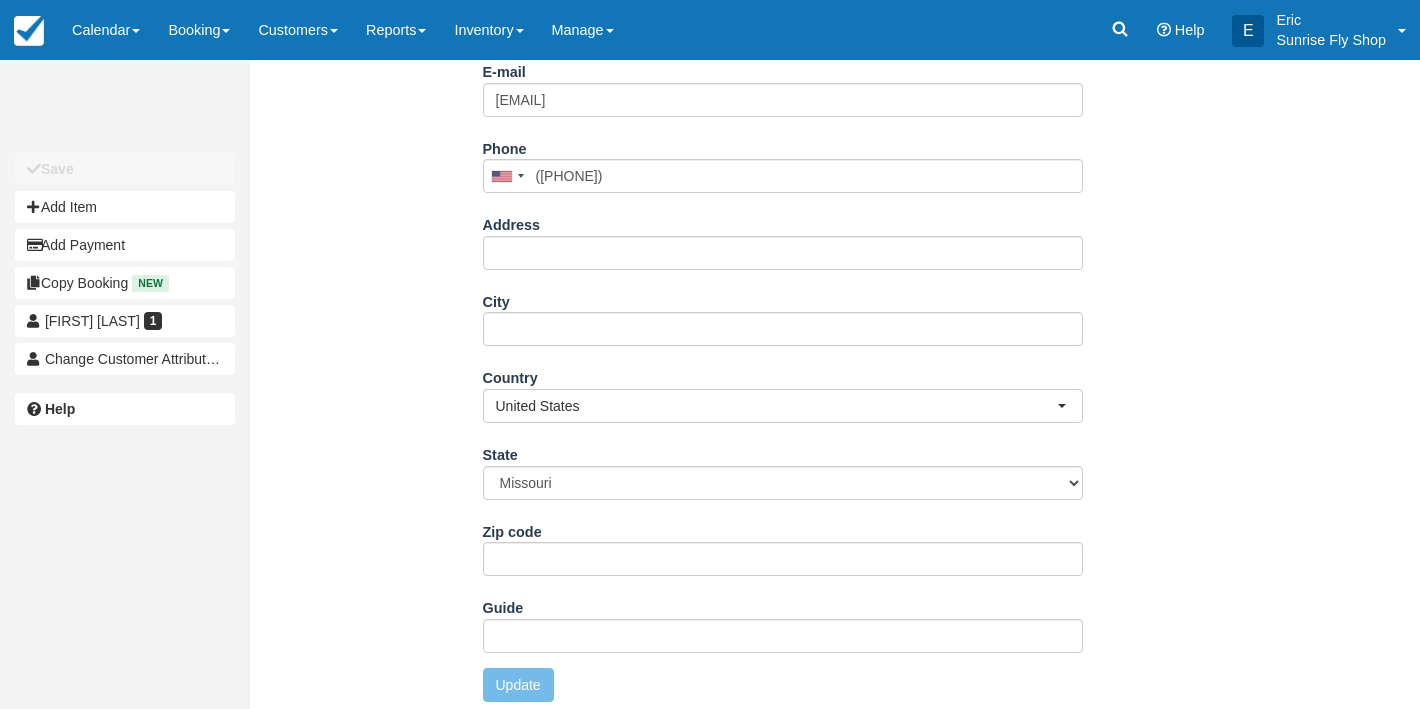 scroll, scrollTop: 538, scrollLeft: 0, axis: vertical 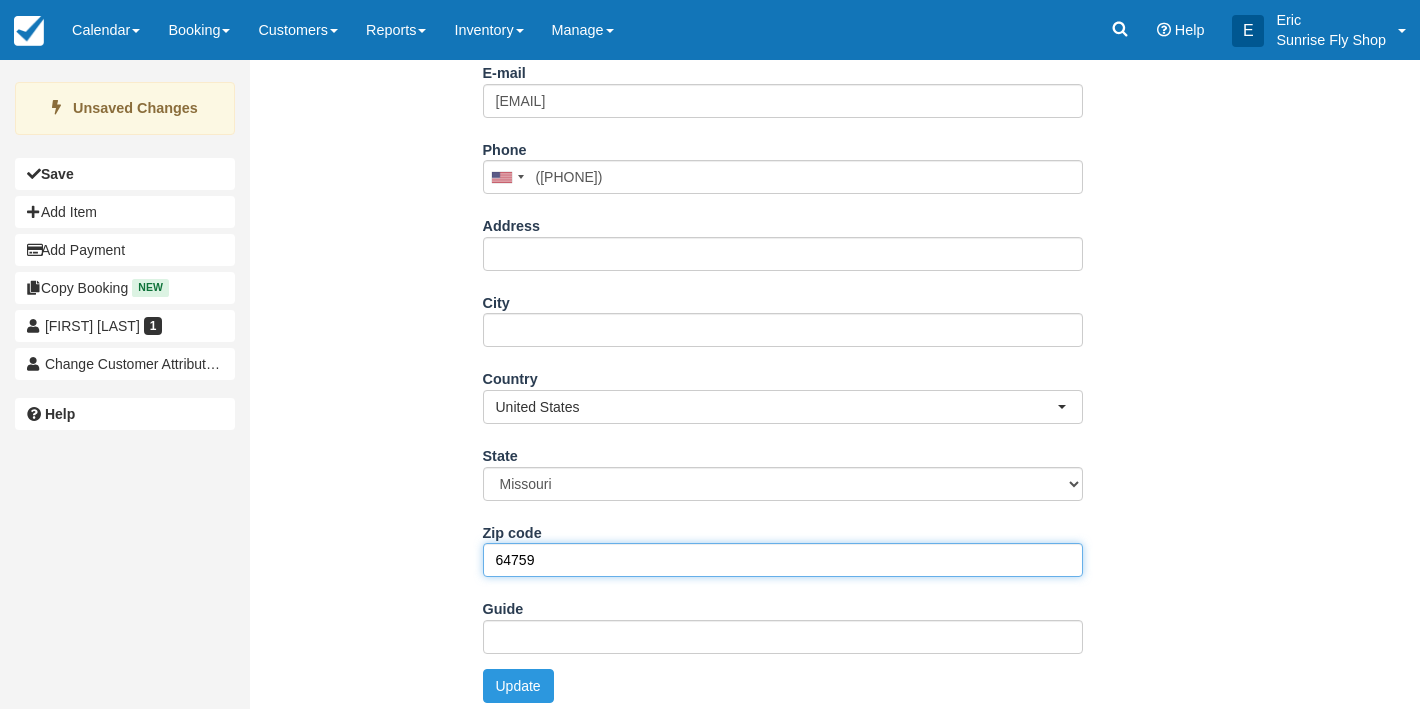 type on "64759" 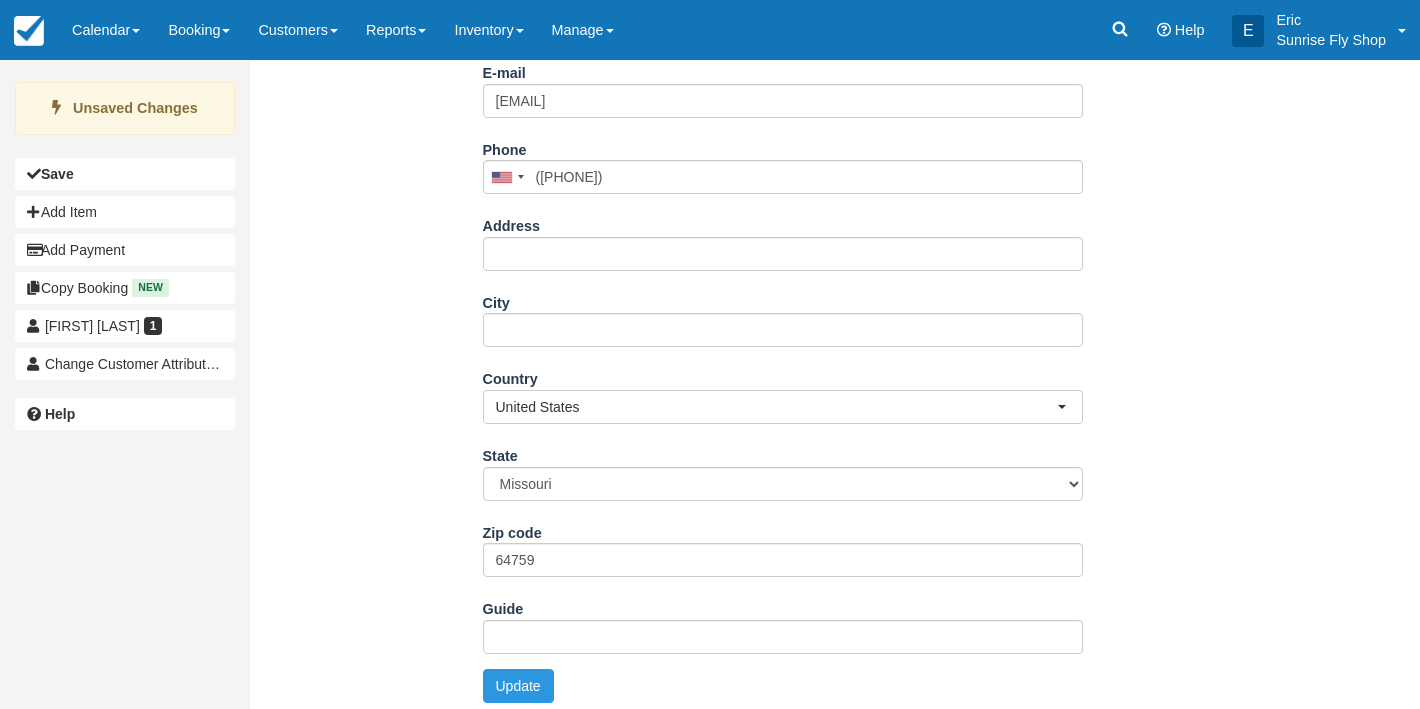 click on "Name
George Nichols
E-mail
georgednichols@att.net
Did you mean  ?
Phone
United States +1 Canada +1 United Kingdom +44 Afghanistan (‫افغانستان‬‎) +93 Albania (Shqipëri) +355 Algeria (‫الجزائر‬‎) +213 American Samoa +1684 Andorra +376 Angola +244 Anguilla +1264 Antigua and Barbuda +1268 Argentina +54 Armenia (Հայաստան) +374 Aruba +297 Australia +61 Austria (Österreich) +43 Azerbaijan (Azərbaycan) +994 Bahamas +1242 Bahrain (‫البحرين‬‎) +973 Bangladesh (বাংলাদেশ) +880 Barbados +1246 Belarus (Беларусь) +375 Belgium (België) +32 Belize +501 Benin (Bénin) +229 Bermuda +1441 Bhutan (འབྲུག) +975 Bolivia +591 +387 Botswana +267 Brazil (Brasil) +55 +246 +1284 +1" at bounding box center (782, 349) 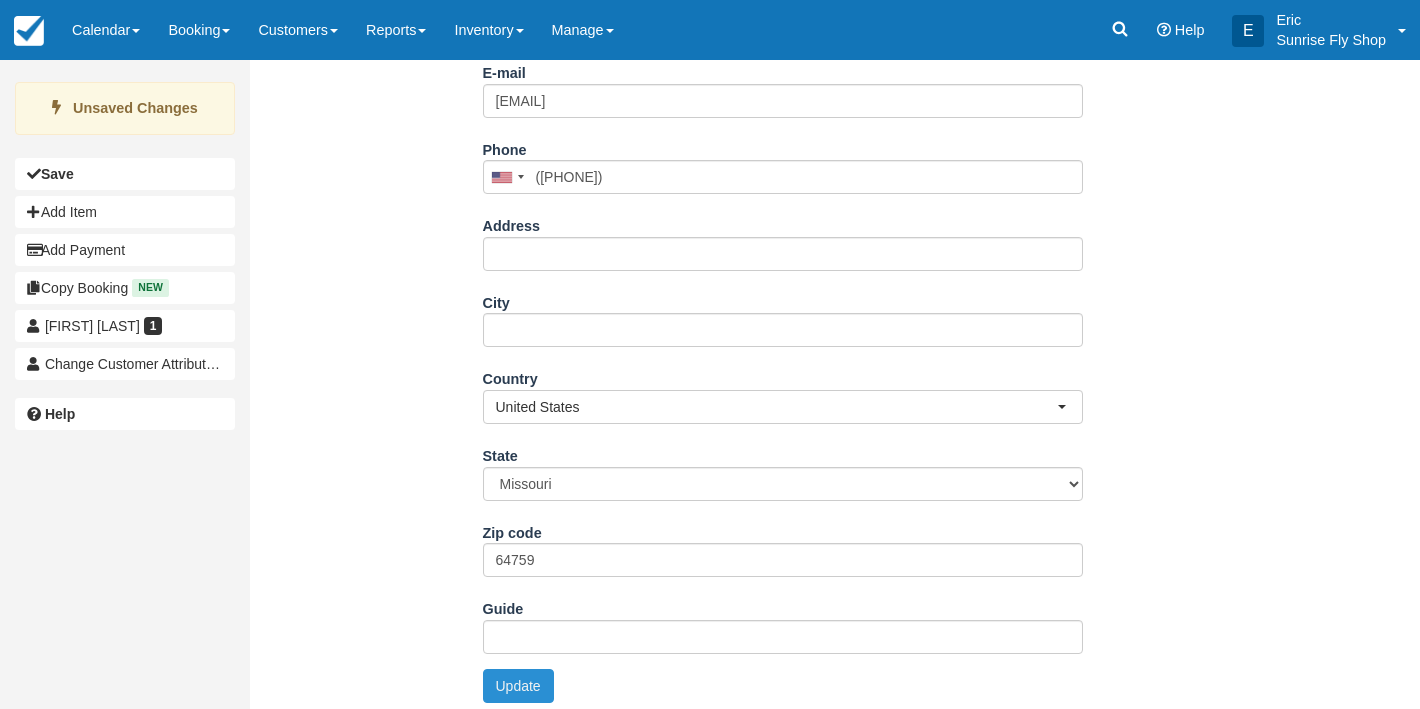 click on "Update" at bounding box center [518, 686] 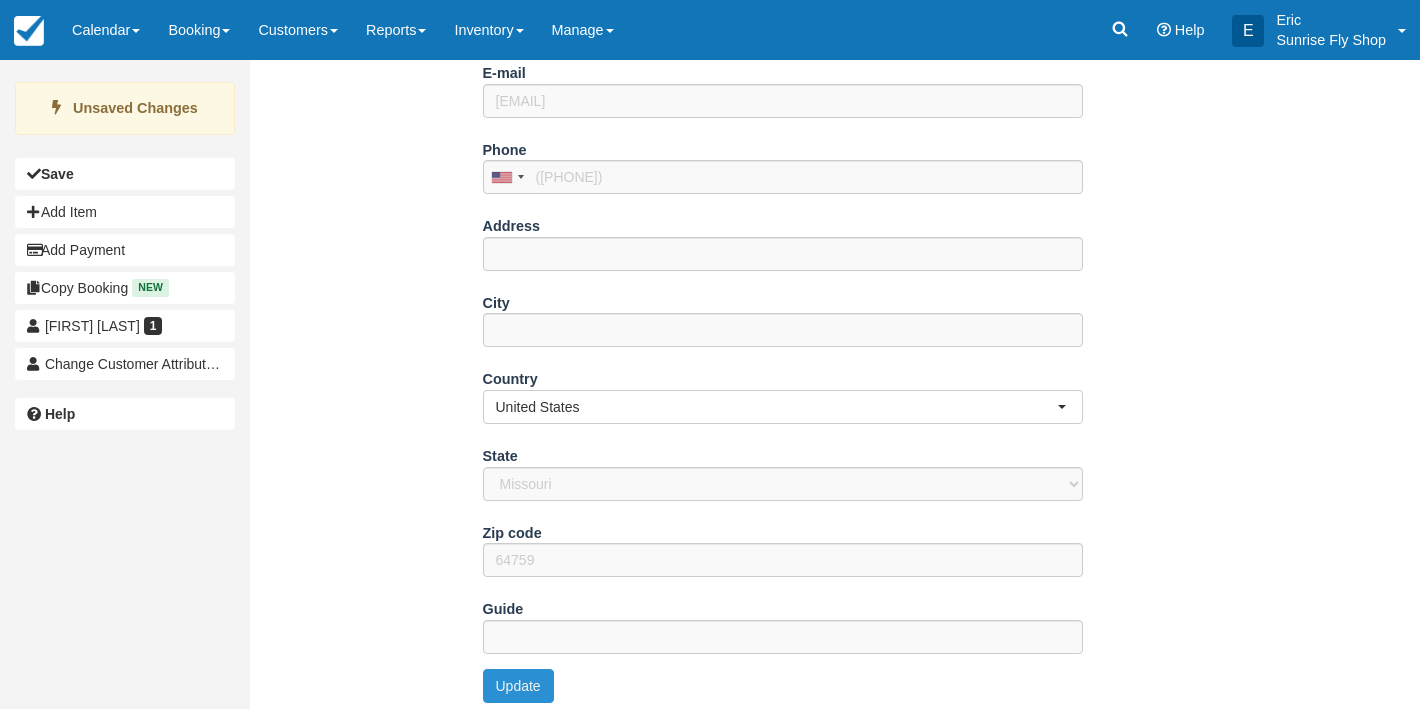 type on "+14172147124" 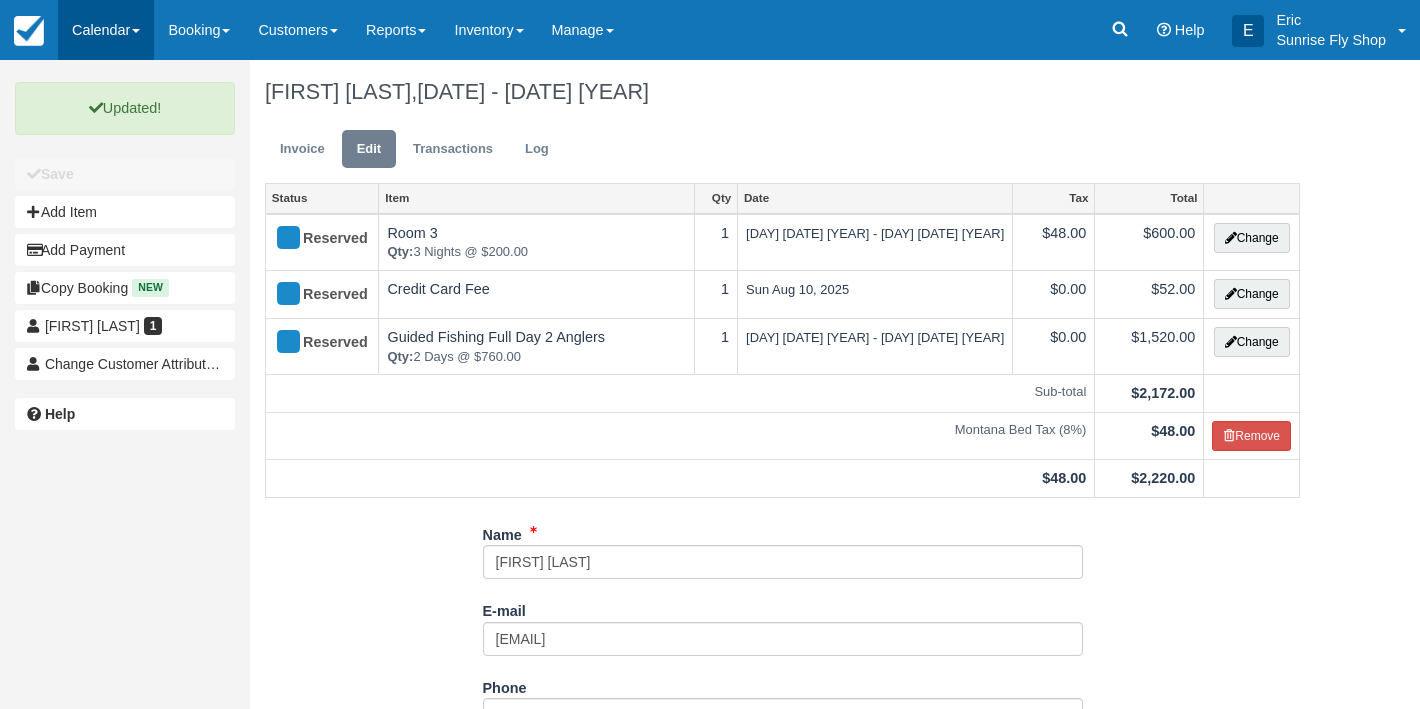 scroll, scrollTop: 0, scrollLeft: 0, axis: both 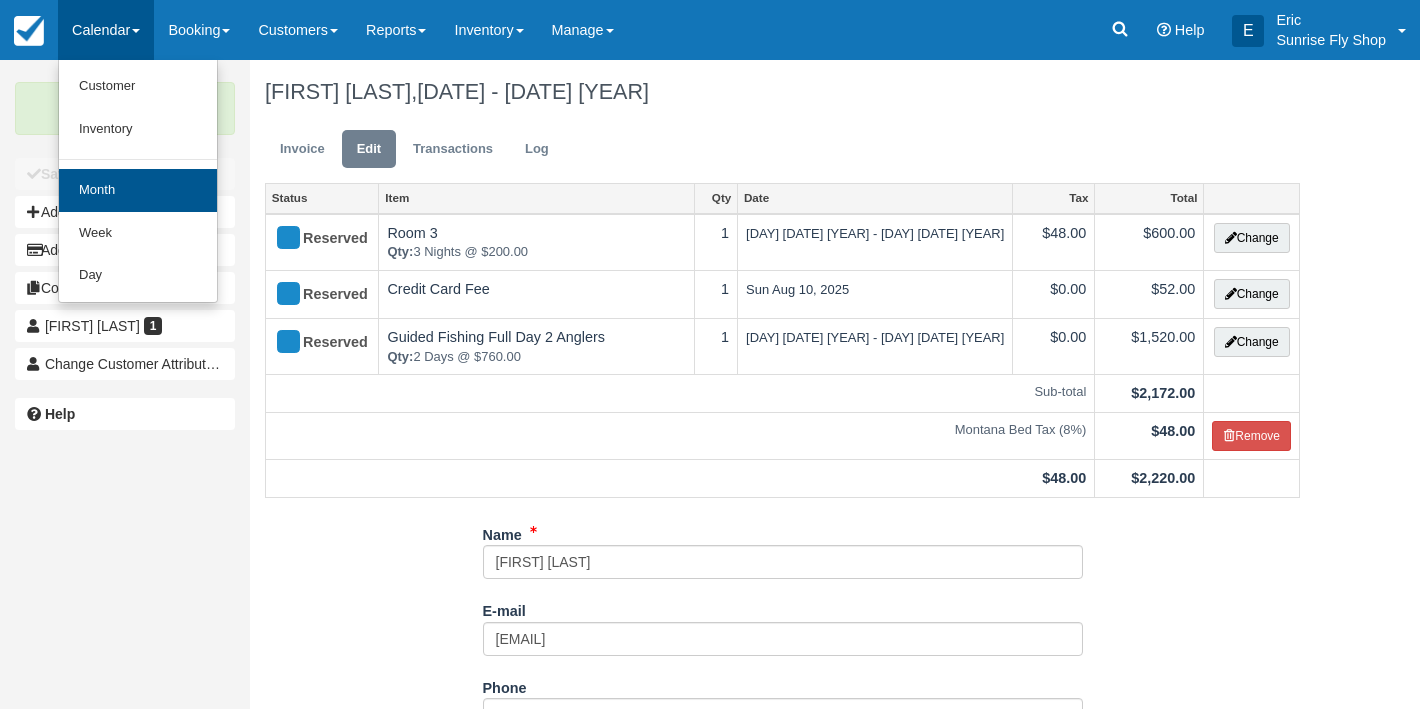 click on "Month" at bounding box center (138, 190) 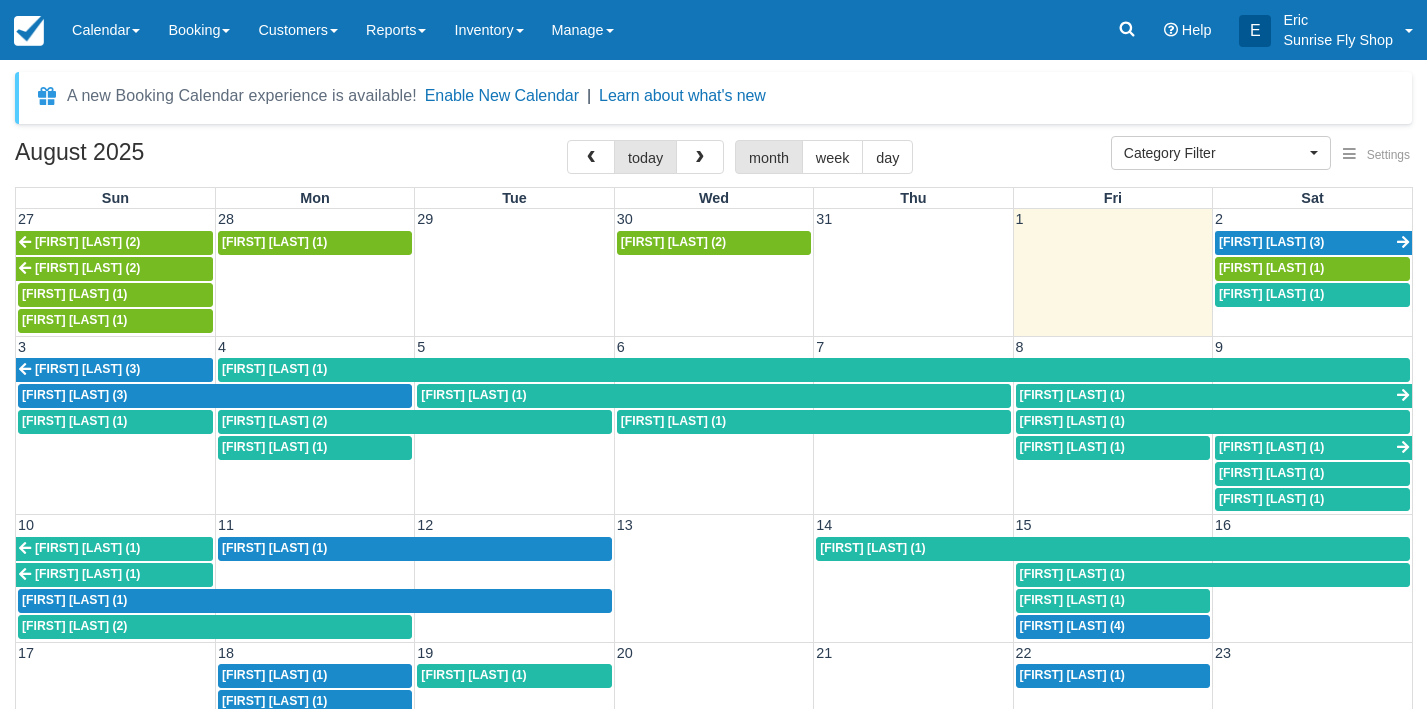 select 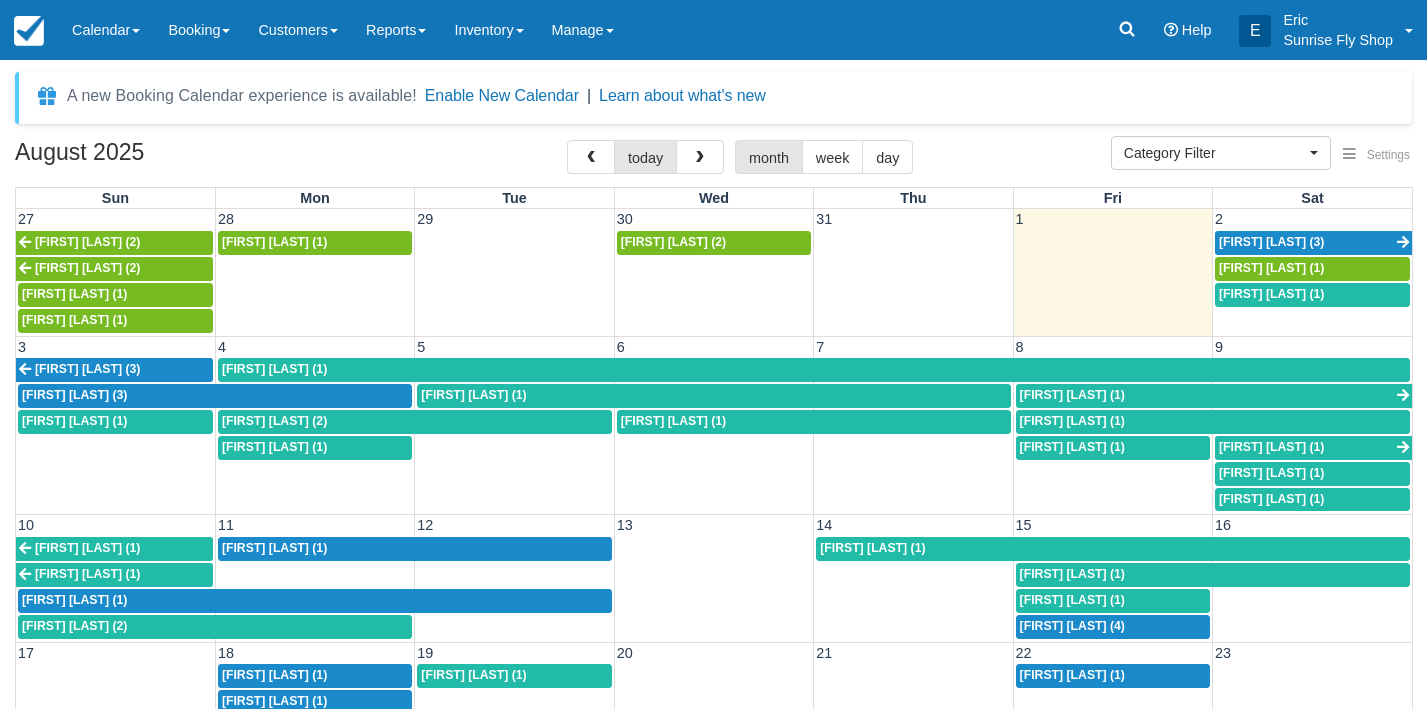 click on "George Nichols (1)" at bounding box center (274, 548) 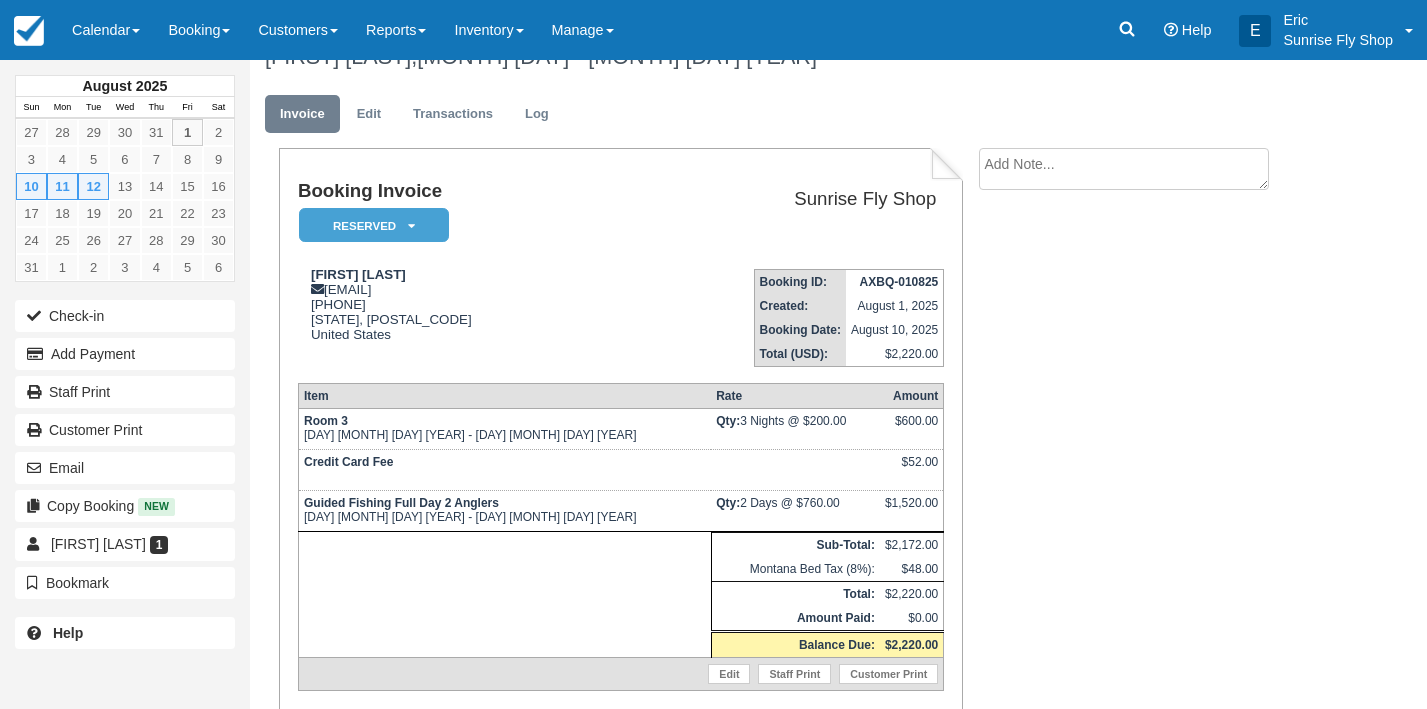 scroll, scrollTop: 38, scrollLeft: 0, axis: vertical 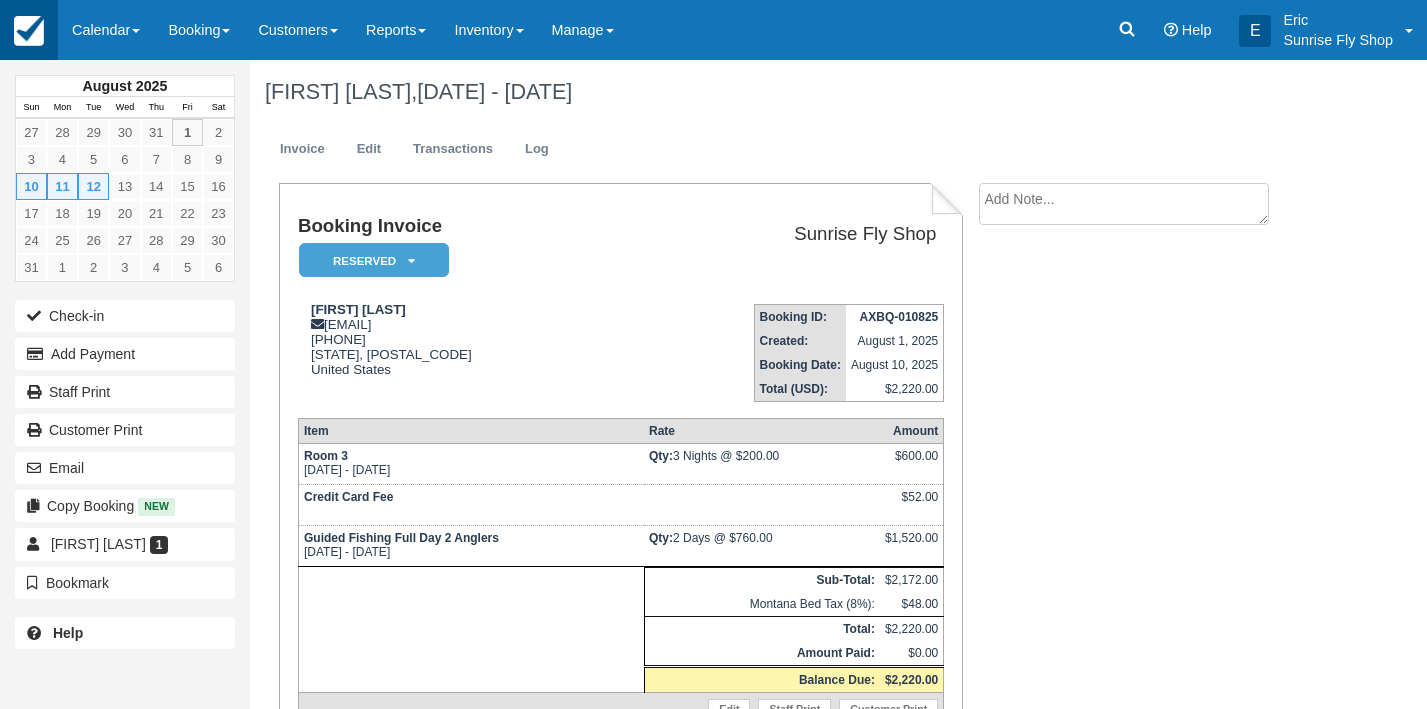 click at bounding box center (29, 31) 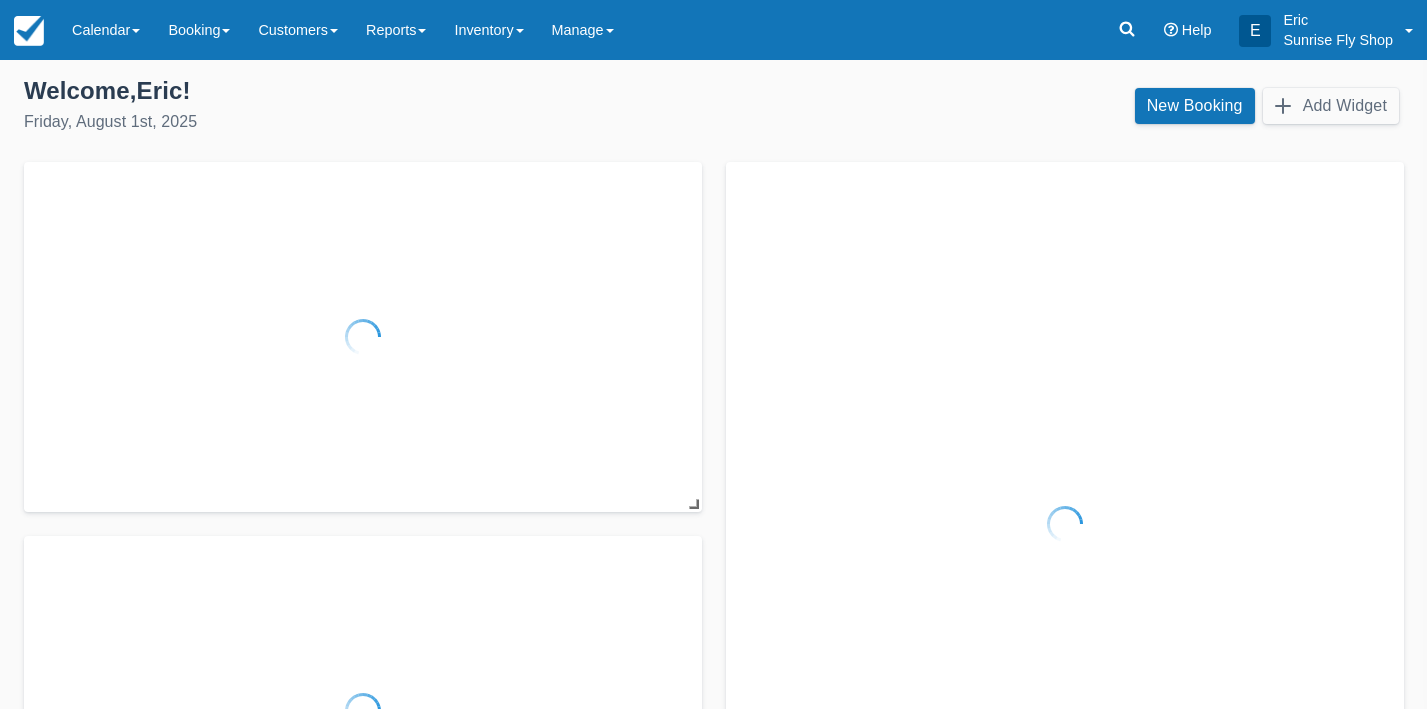 scroll, scrollTop: 0, scrollLeft: 0, axis: both 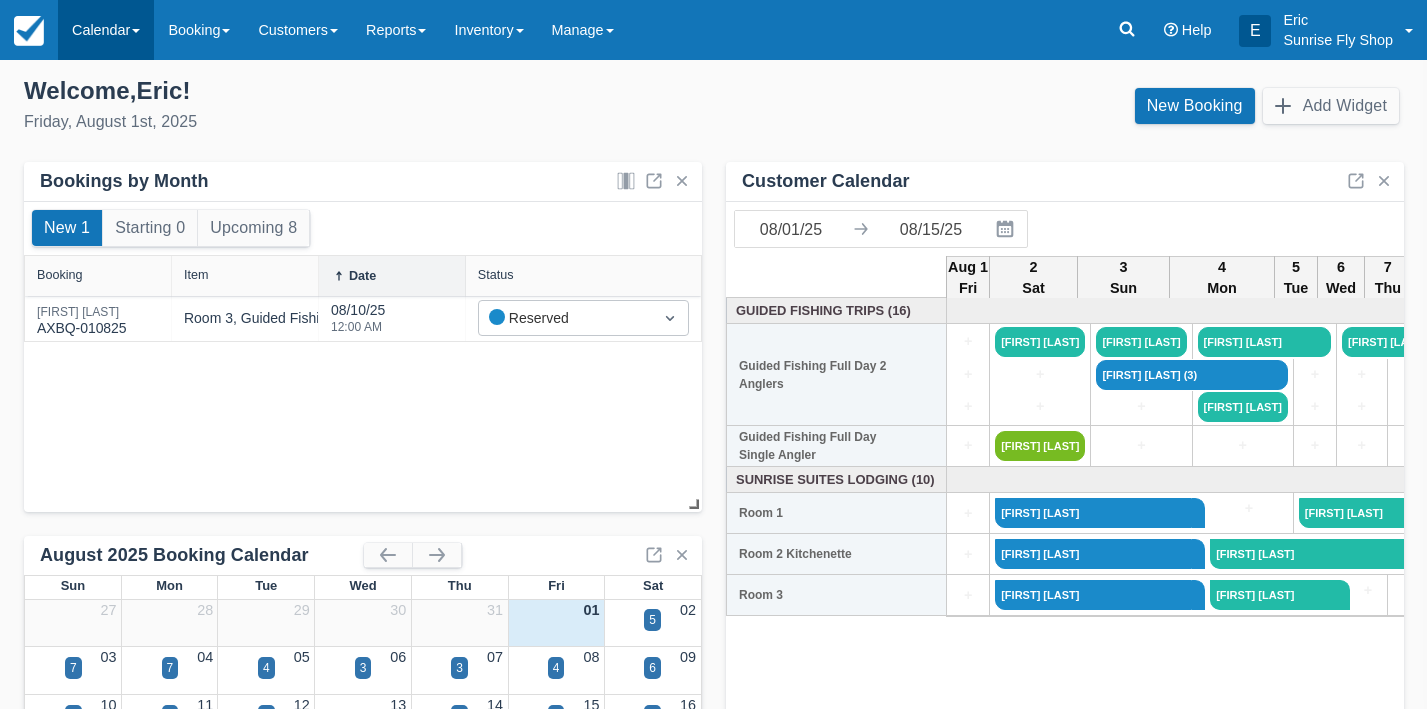 click on "Calendar" at bounding box center [106, 30] 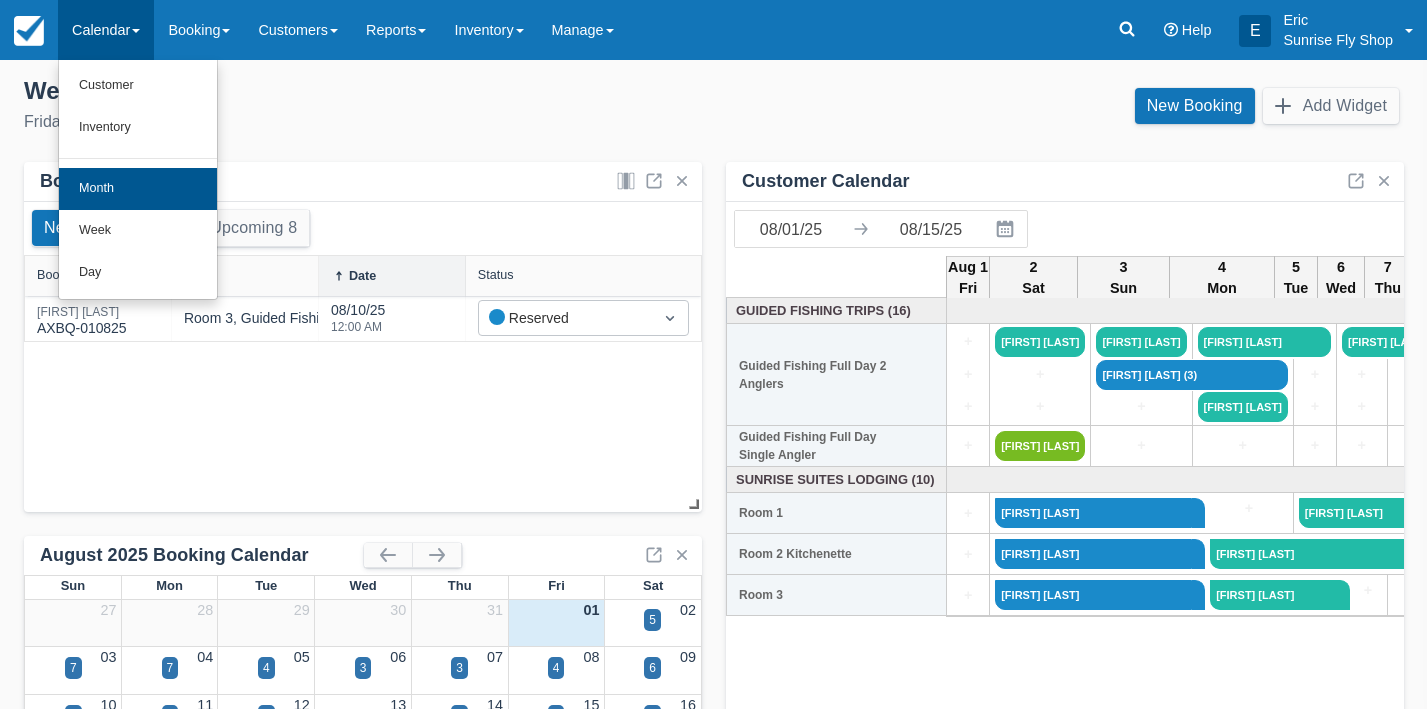 click on "Month" at bounding box center [138, 189] 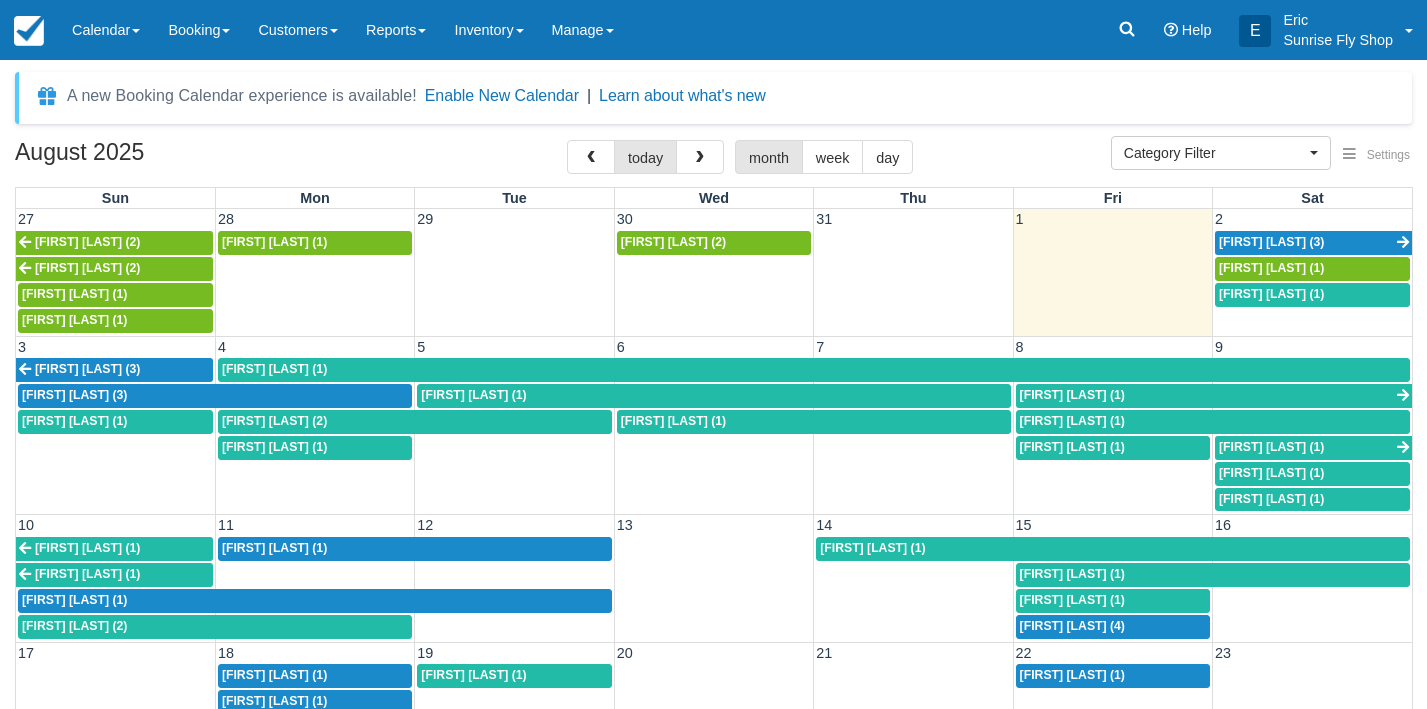 scroll, scrollTop: 0, scrollLeft: 0, axis: both 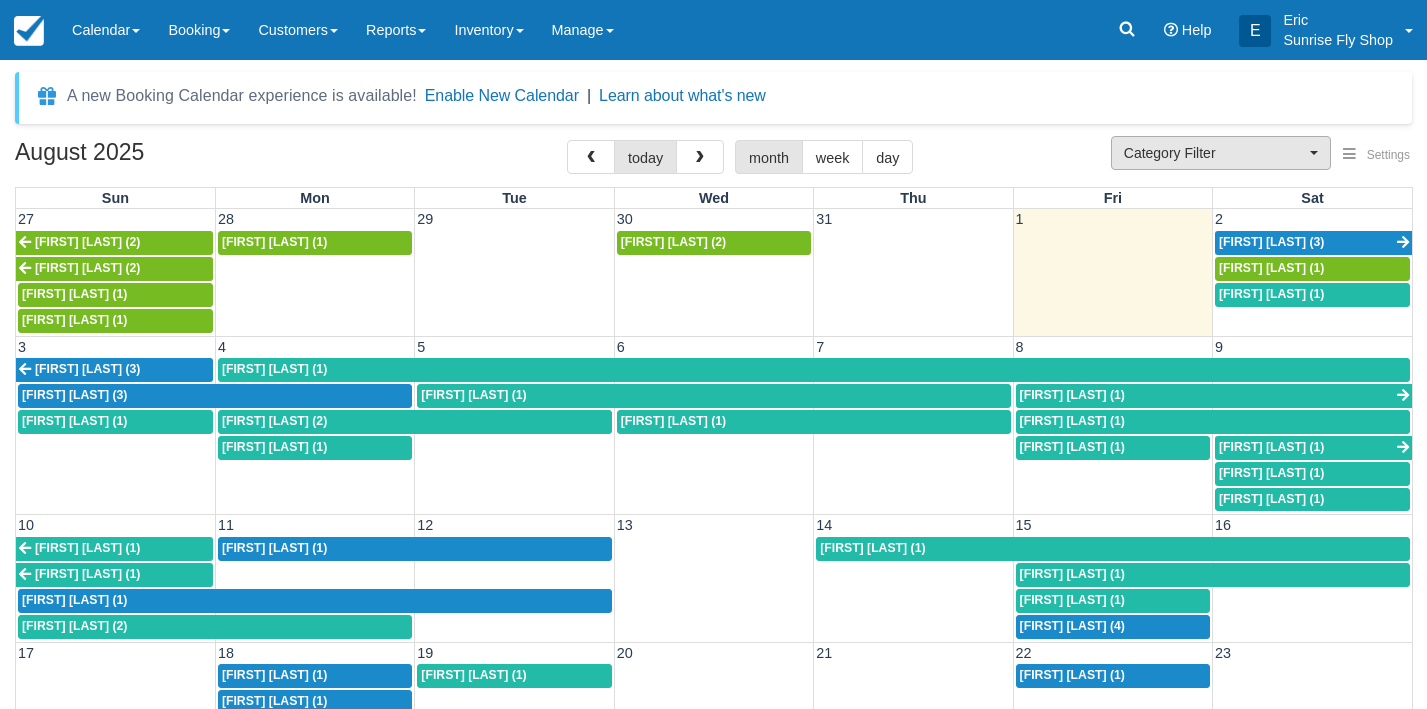 click on "Category Filter" at bounding box center (1221, 153) 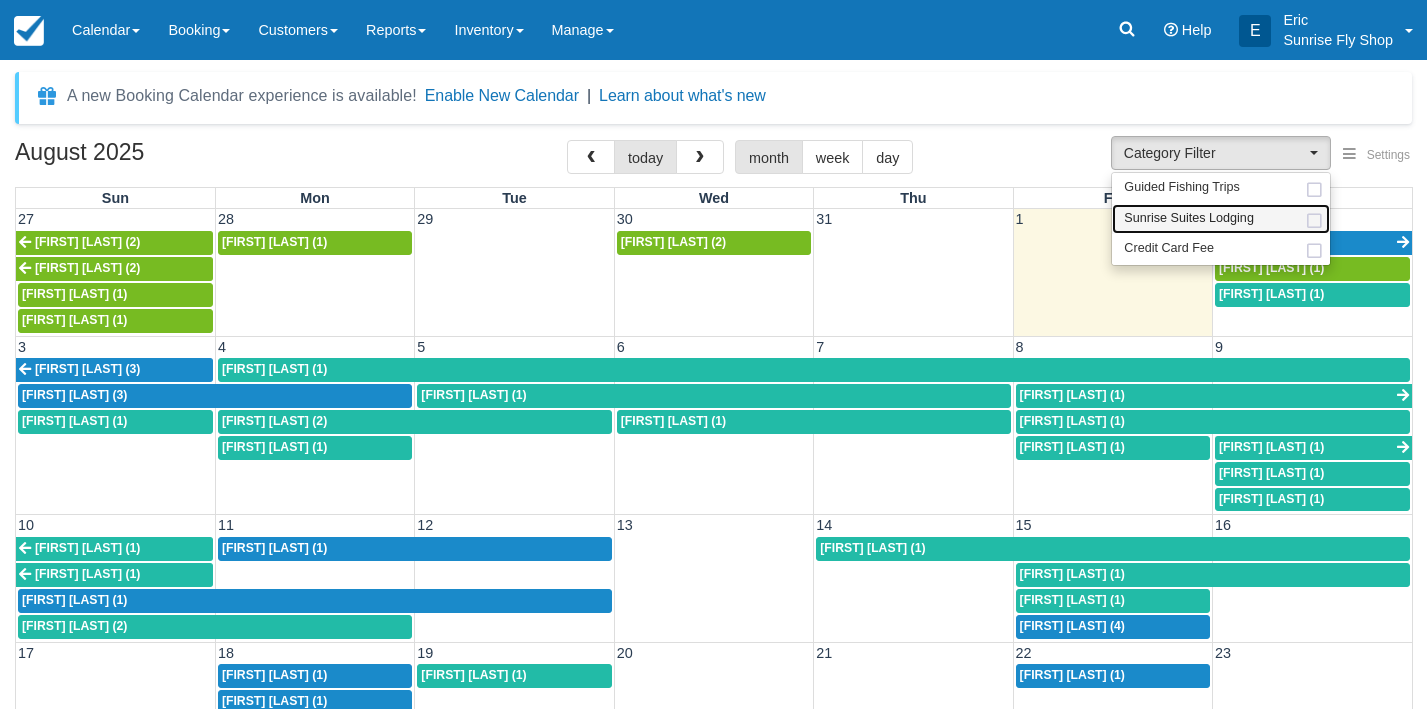 click on "Sunrise Suites Lodging" at bounding box center (1189, 219) 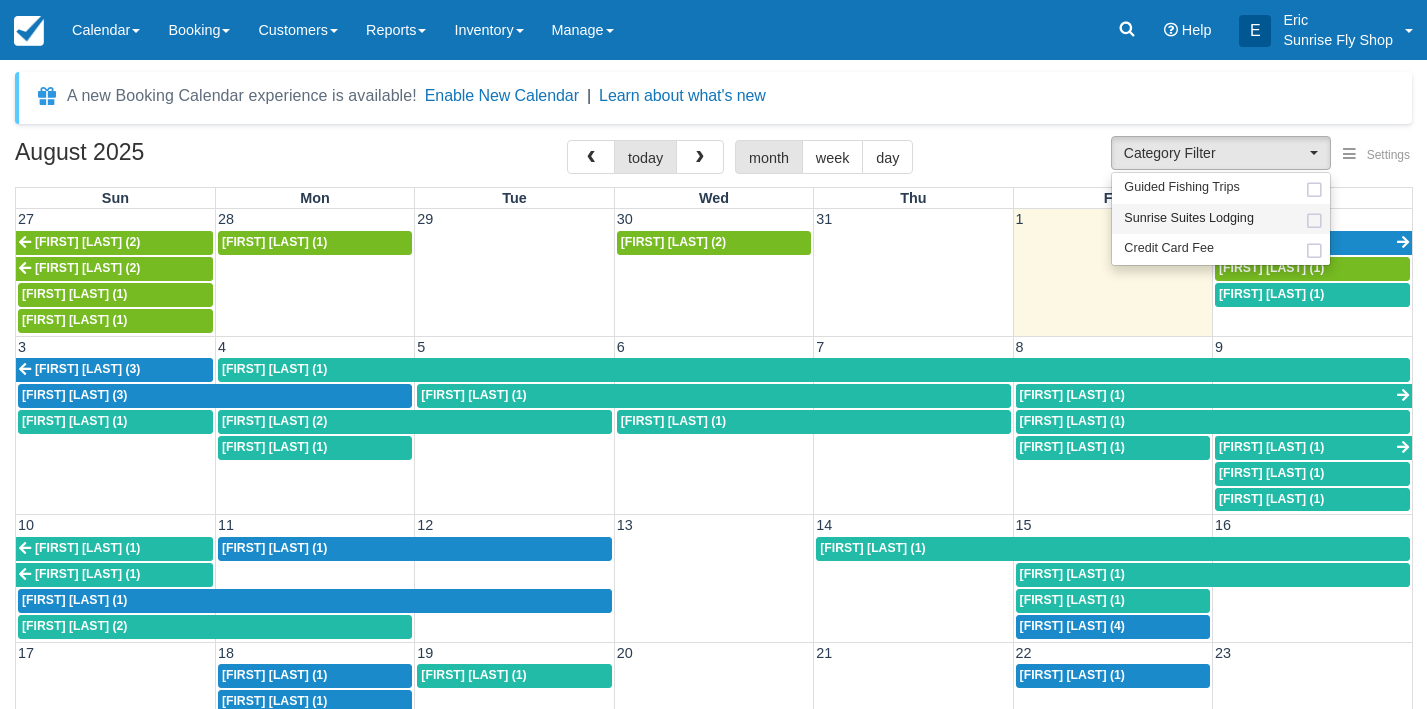 scroll, scrollTop: 18, scrollLeft: 0, axis: vertical 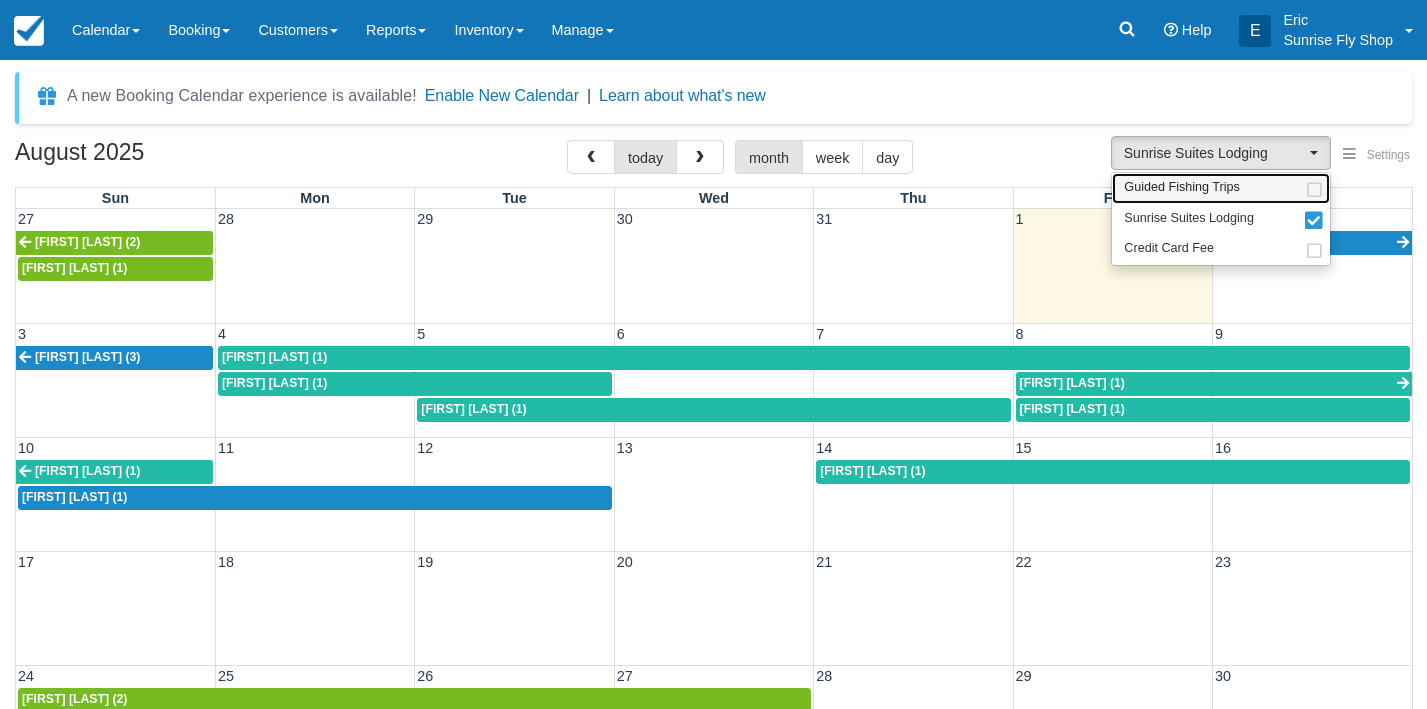 click on "Guided Fishing Trips" at bounding box center (1182, 188) 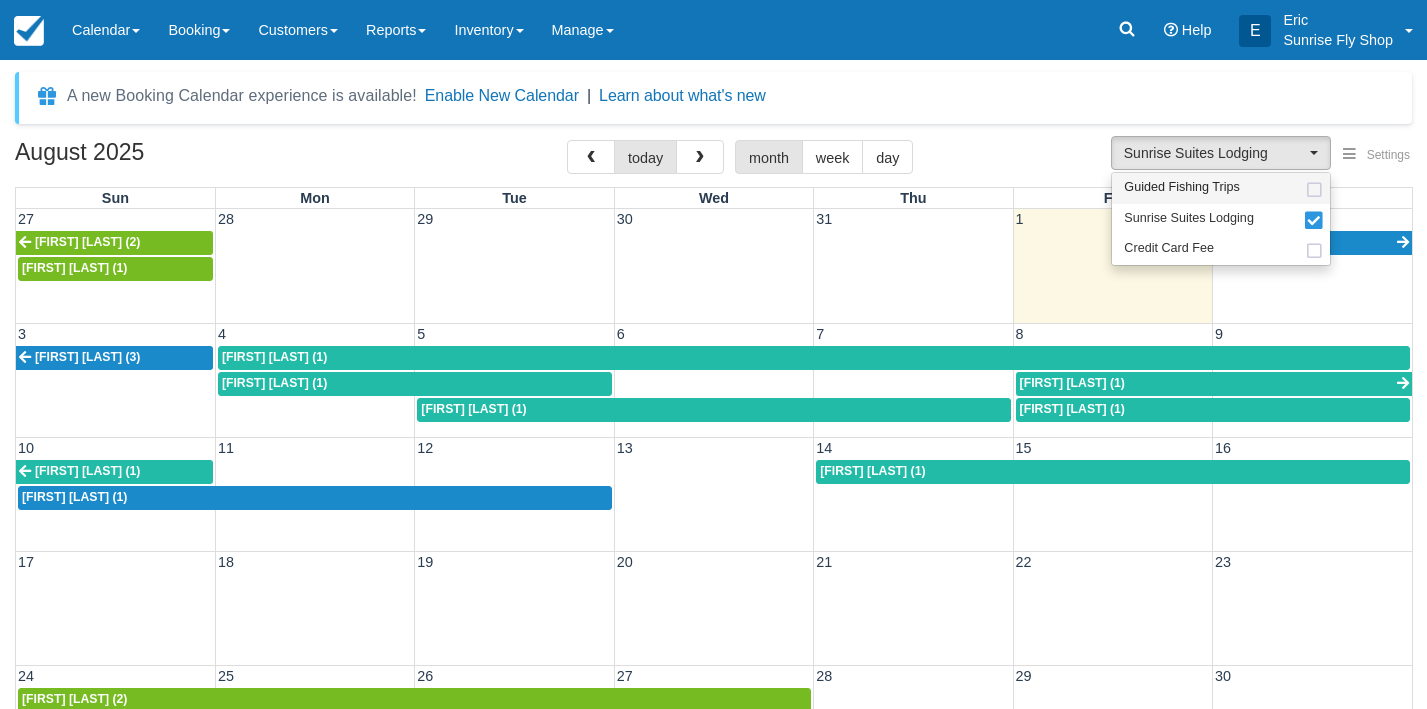 select on "2" 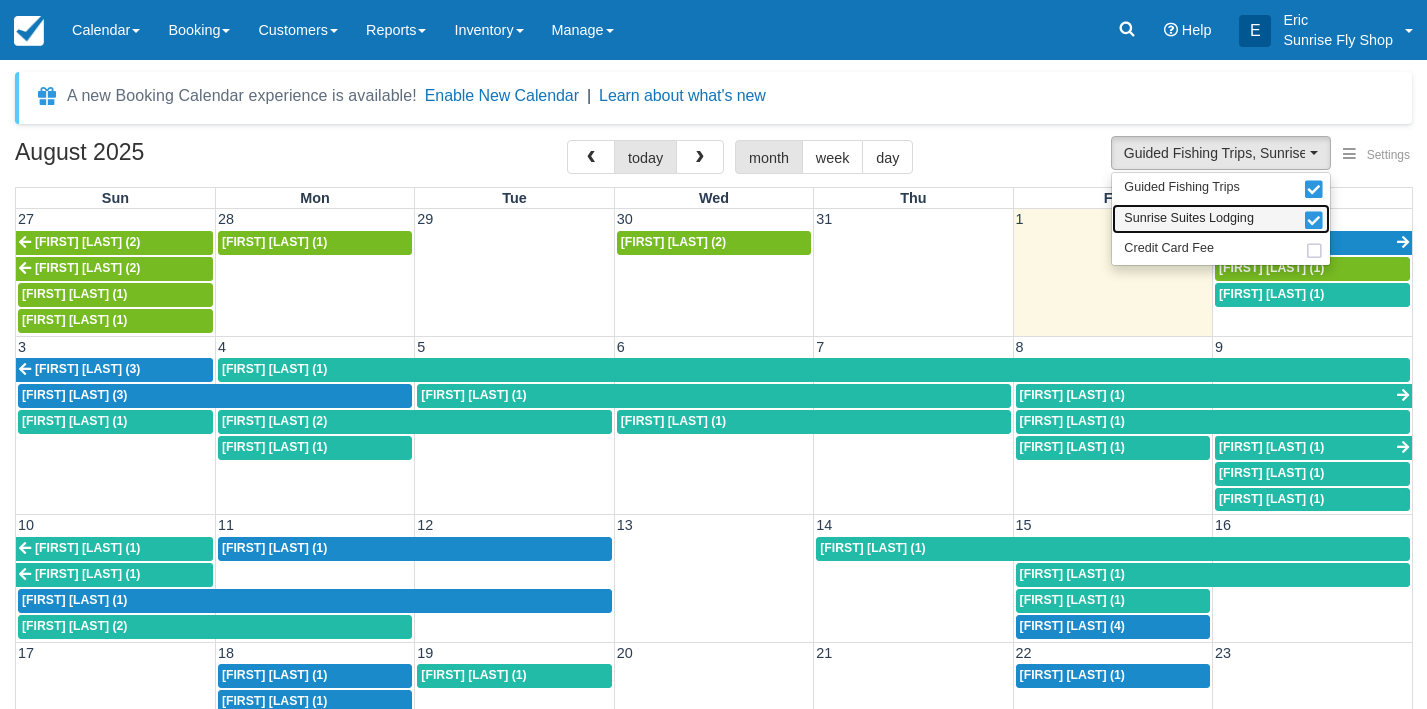 click on "Sunrise Suites Lodging" at bounding box center [1189, 219] 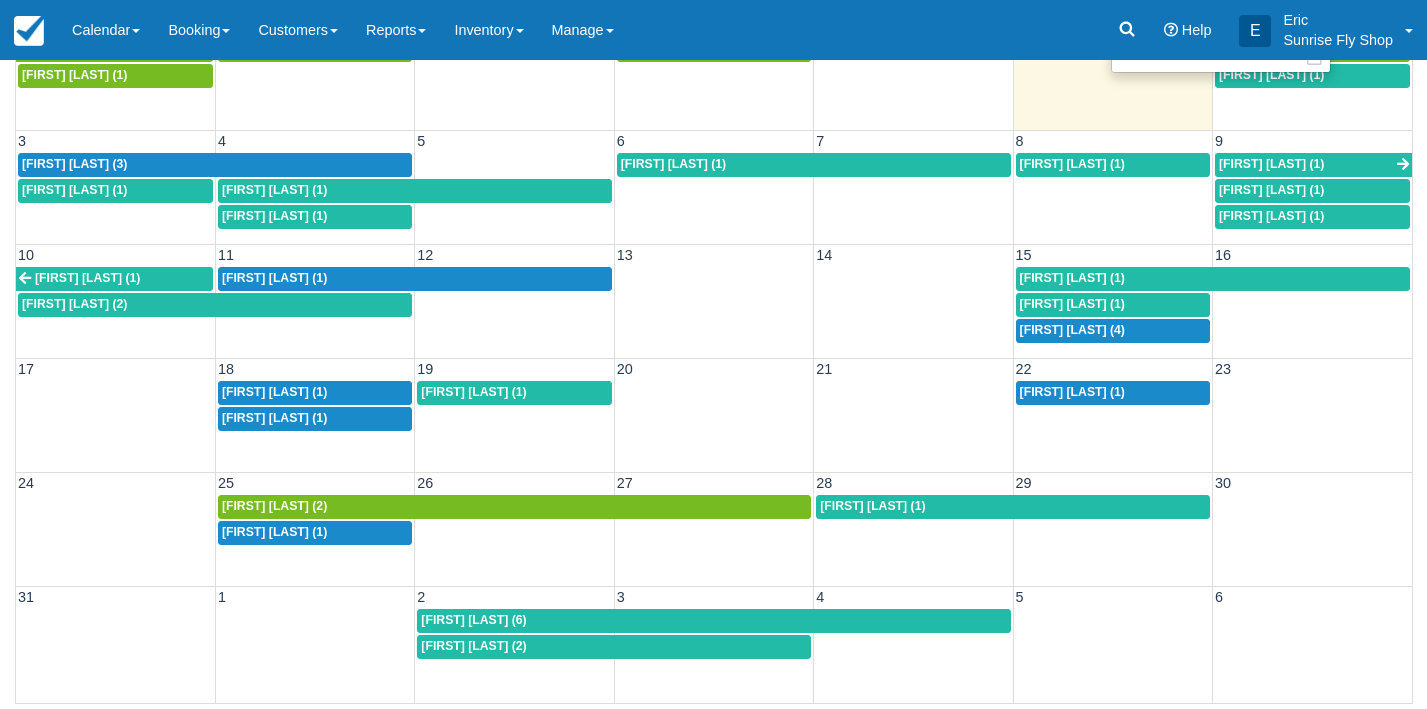 scroll, scrollTop: 192, scrollLeft: 0, axis: vertical 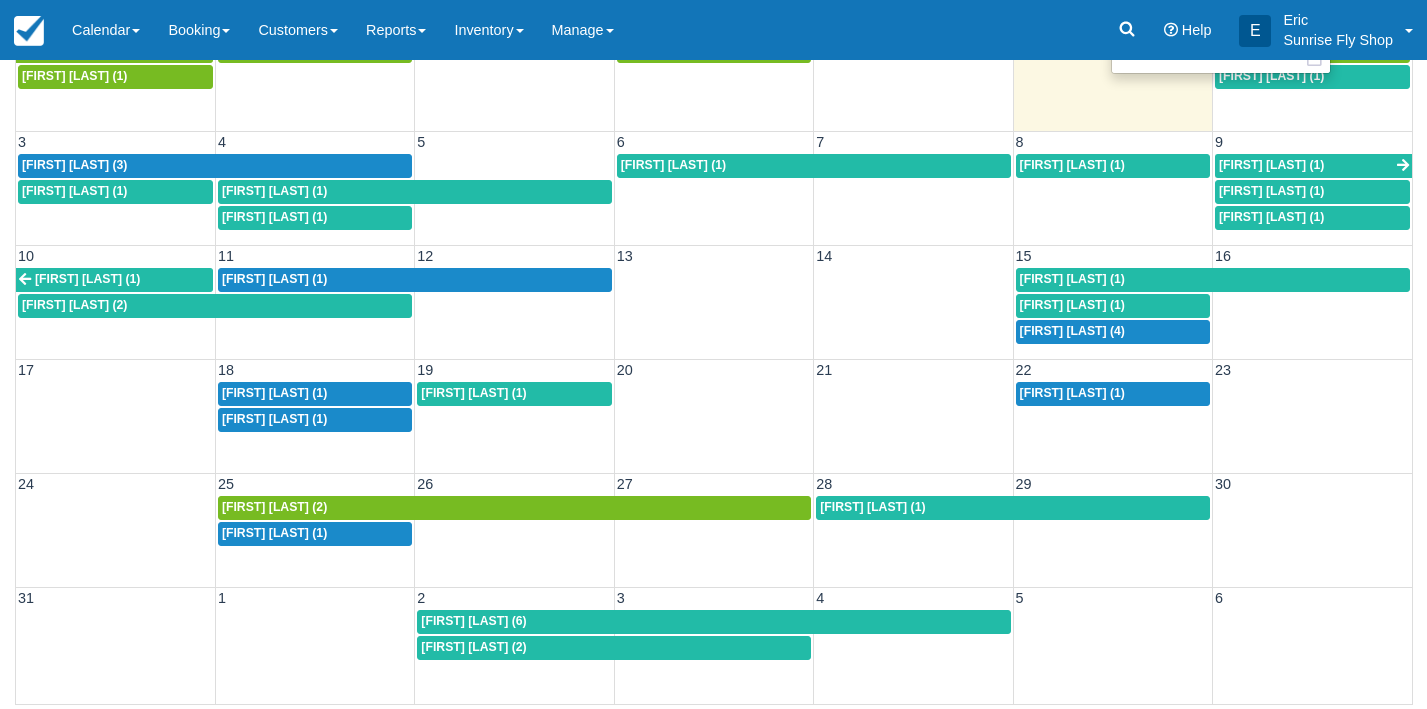 click on "[FIRST] [LAST] (1)" at bounding box center [514, 394] 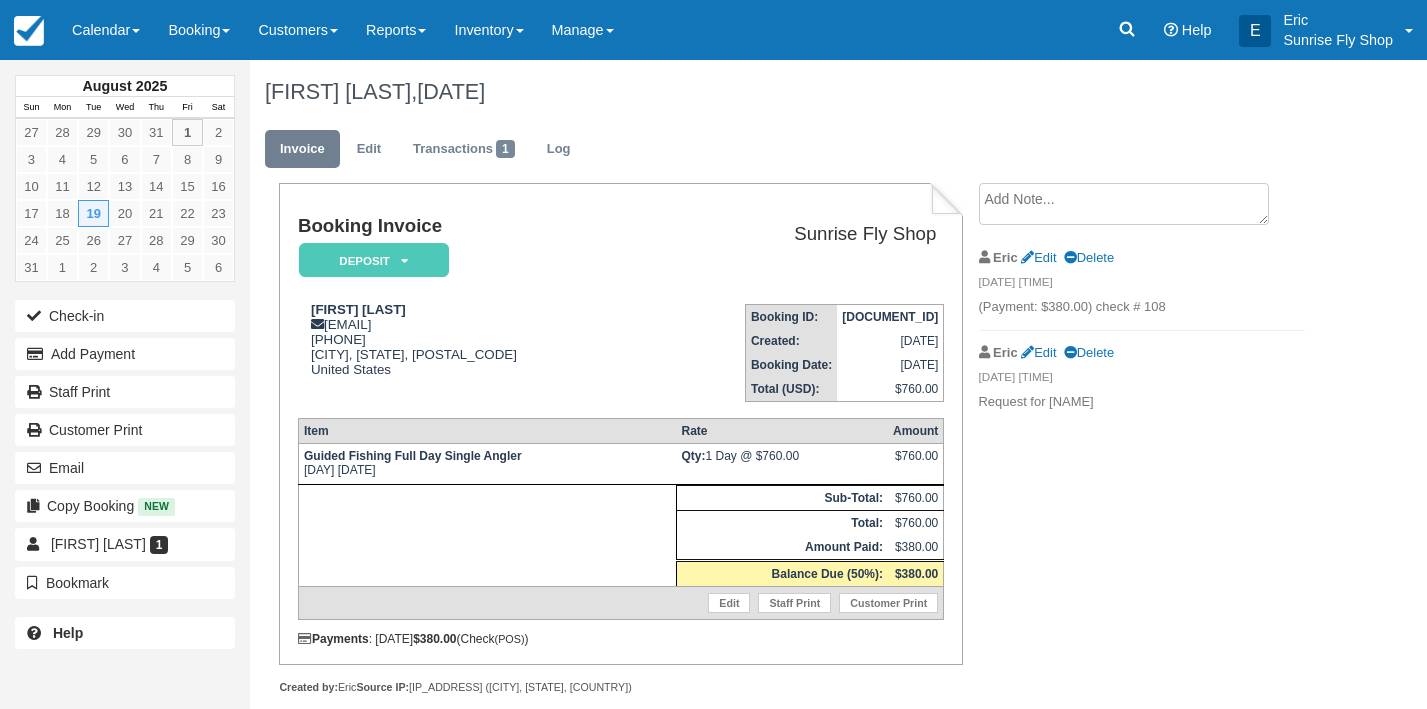 scroll, scrollTop: 0, scrollLeft: 0, axis: both 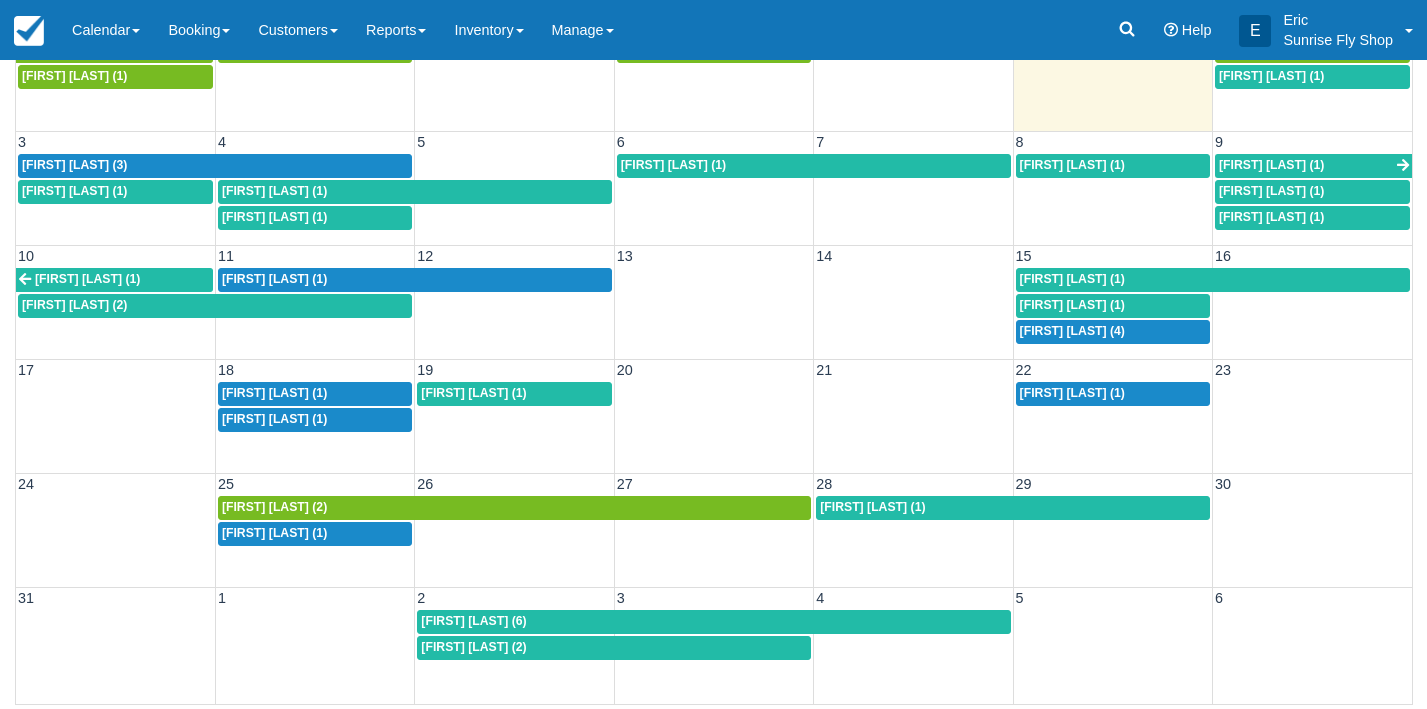 click on "Tom OBrien (2)" at bounding box center (514, 508) 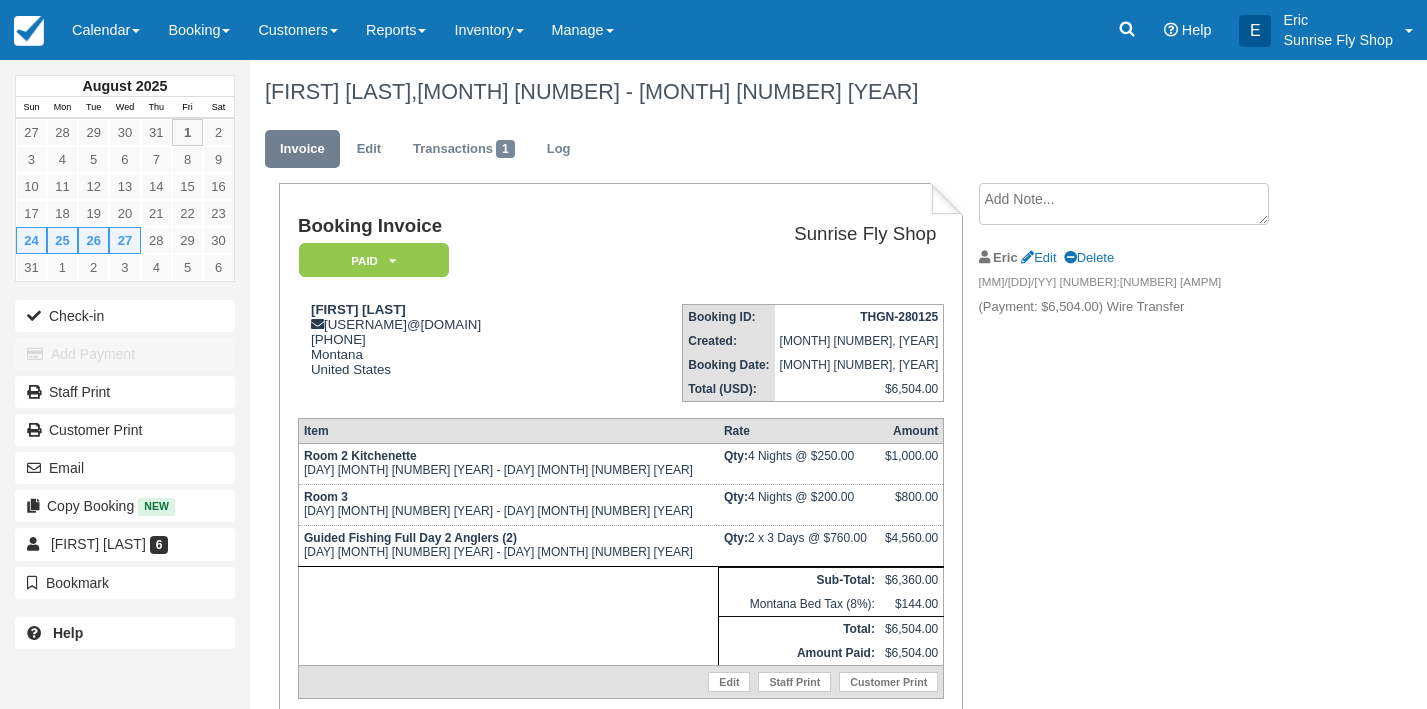 scroll, scrollTop: 0, scrollLeft: 0, axis: both 